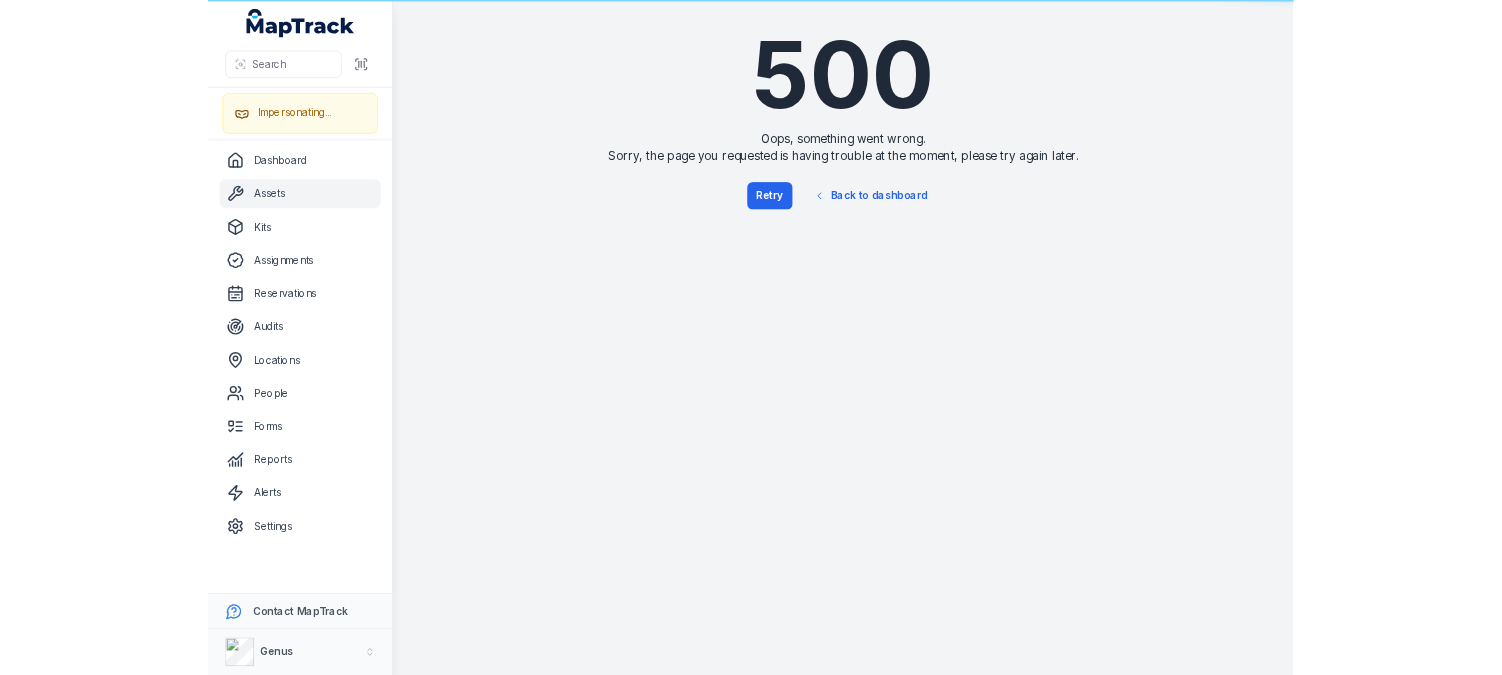 scroll, scrollTop: 0, scrollLeft: 0, axis: both 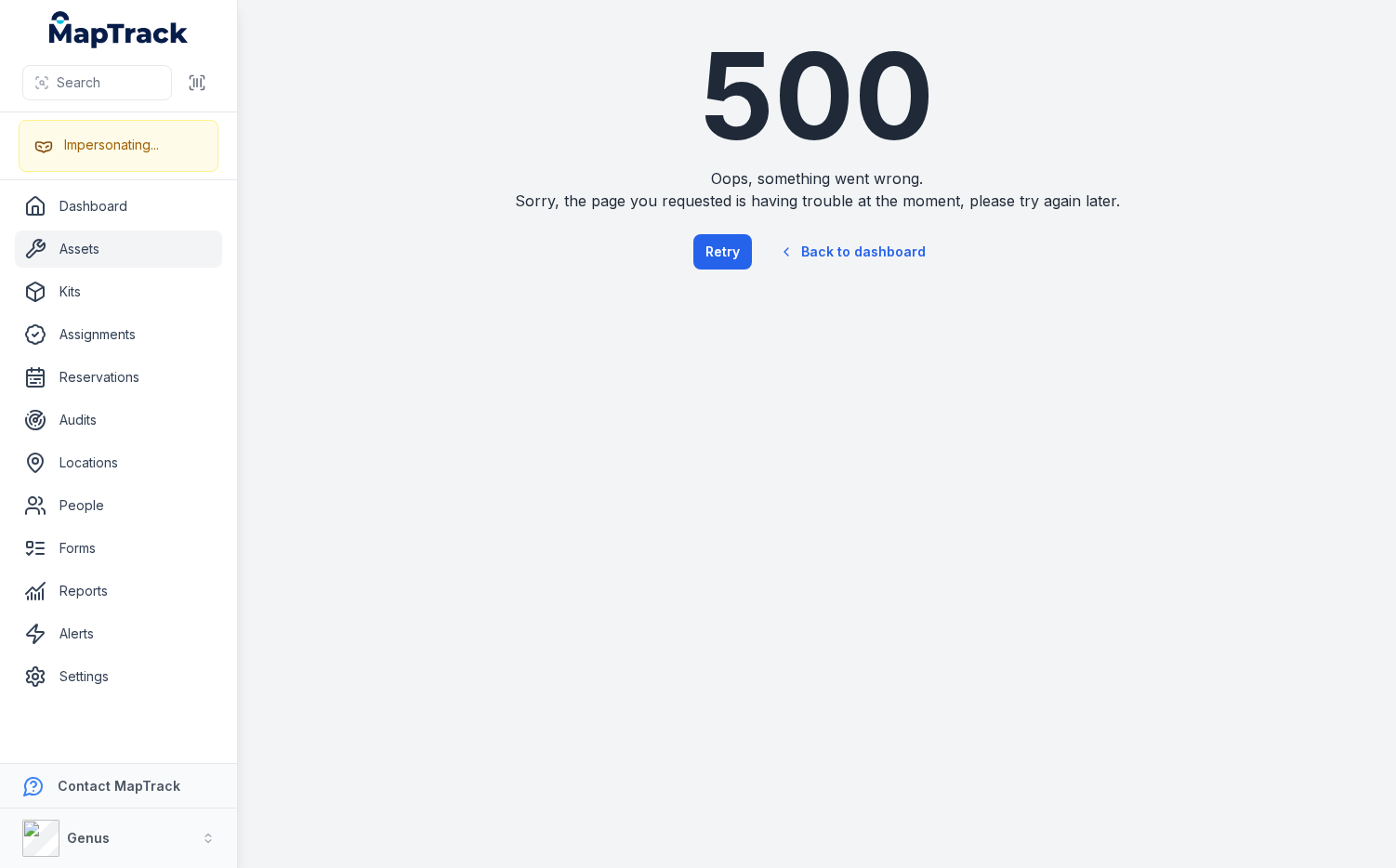 click on "500 Oops, something went wrong. Sorry, the page you requested is having trouble at the moment, please try again later. Retry Back to dashboard" at bounding box center (817, 155) 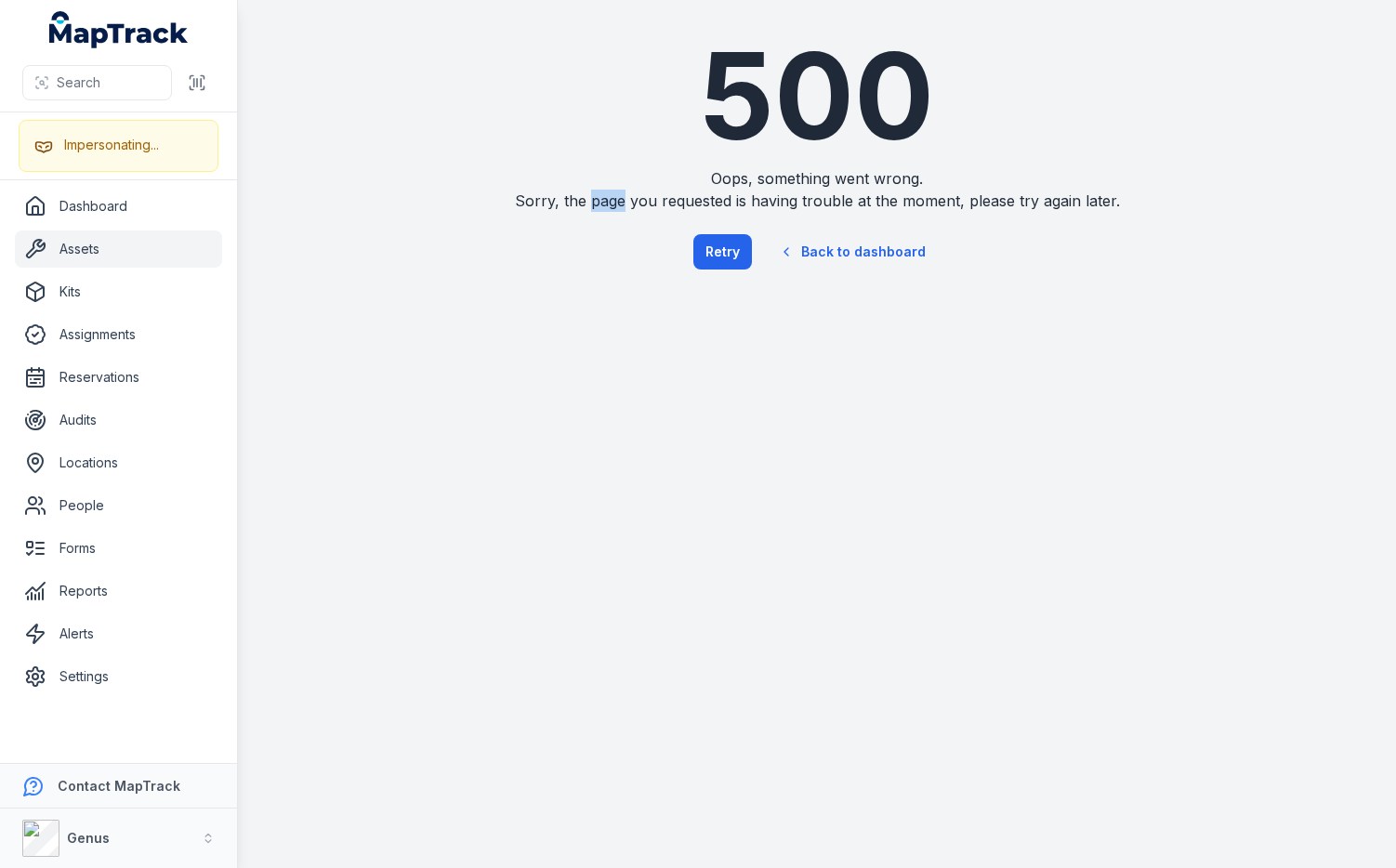 click on "Sorry, the page you requested is having trouble at the moment, please try again later." at bounding box center (817, 201) 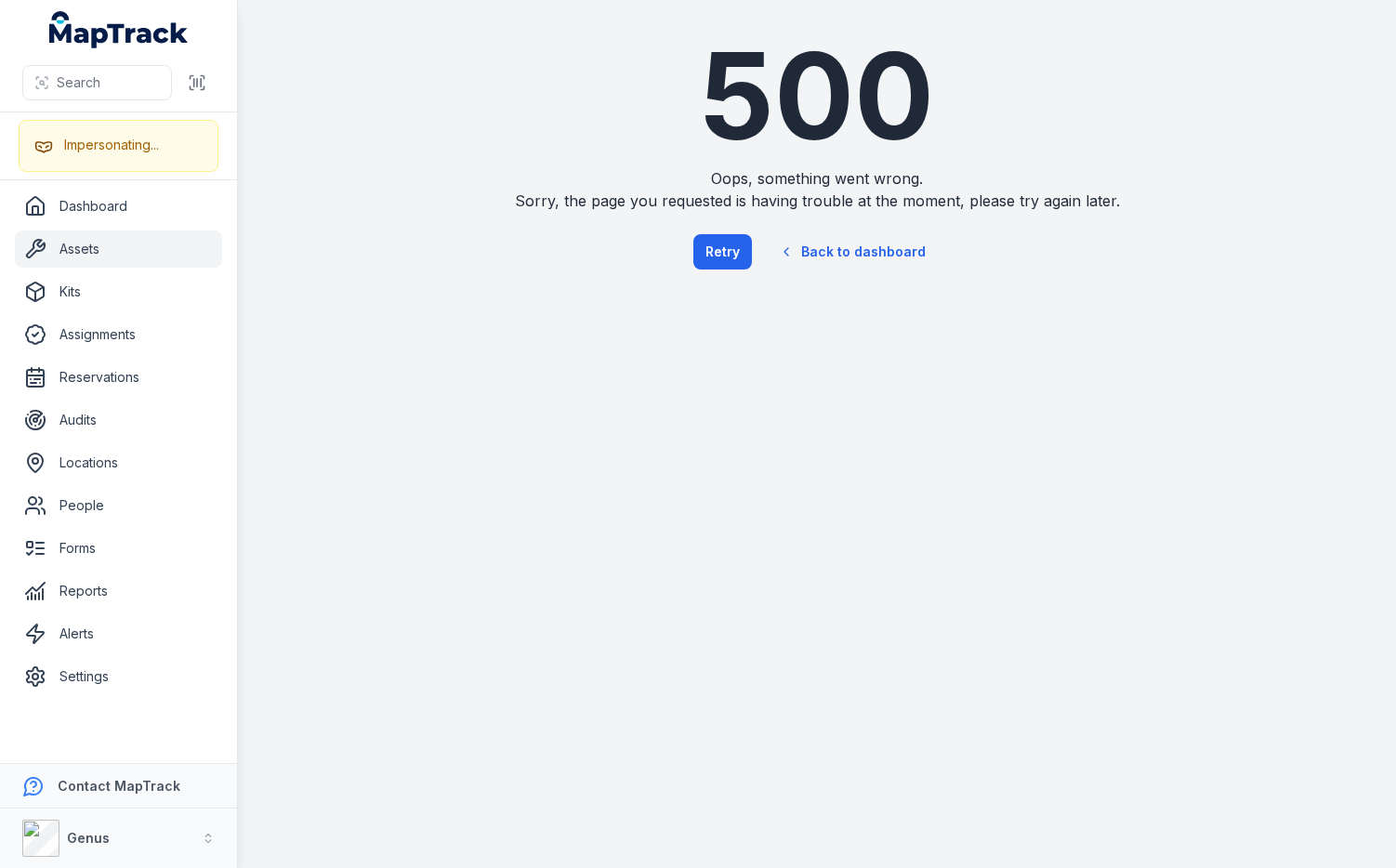 click on "500 Oops, something went wrong. Sorry, the page you requested is having trouble at the moment, please try again later. Retry Back to dashboard" at bounding box center [817, 155] 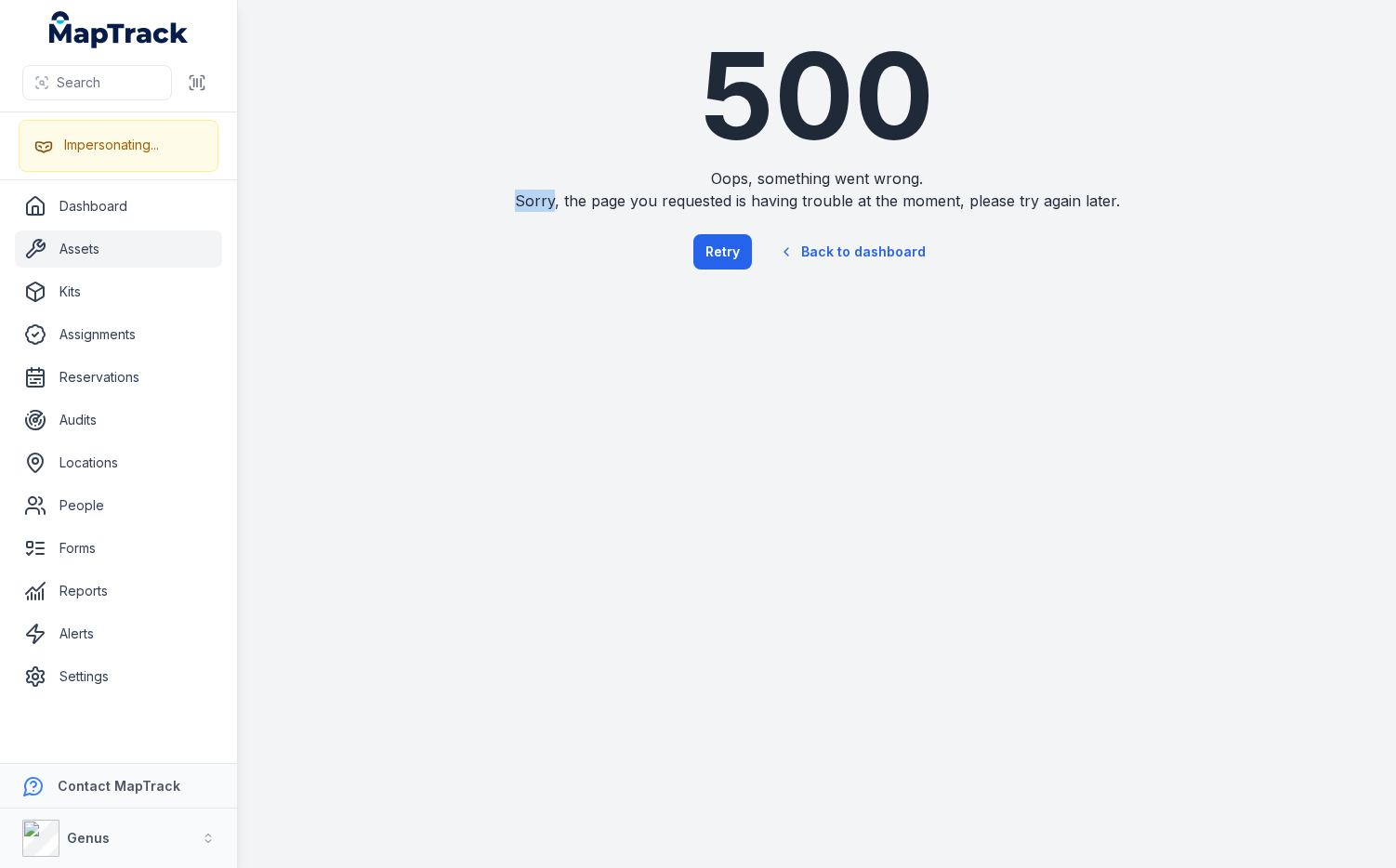 click on "Sorry, the page you requested is having trouble at the moment, please try again later." at bounding box center [817, 201] 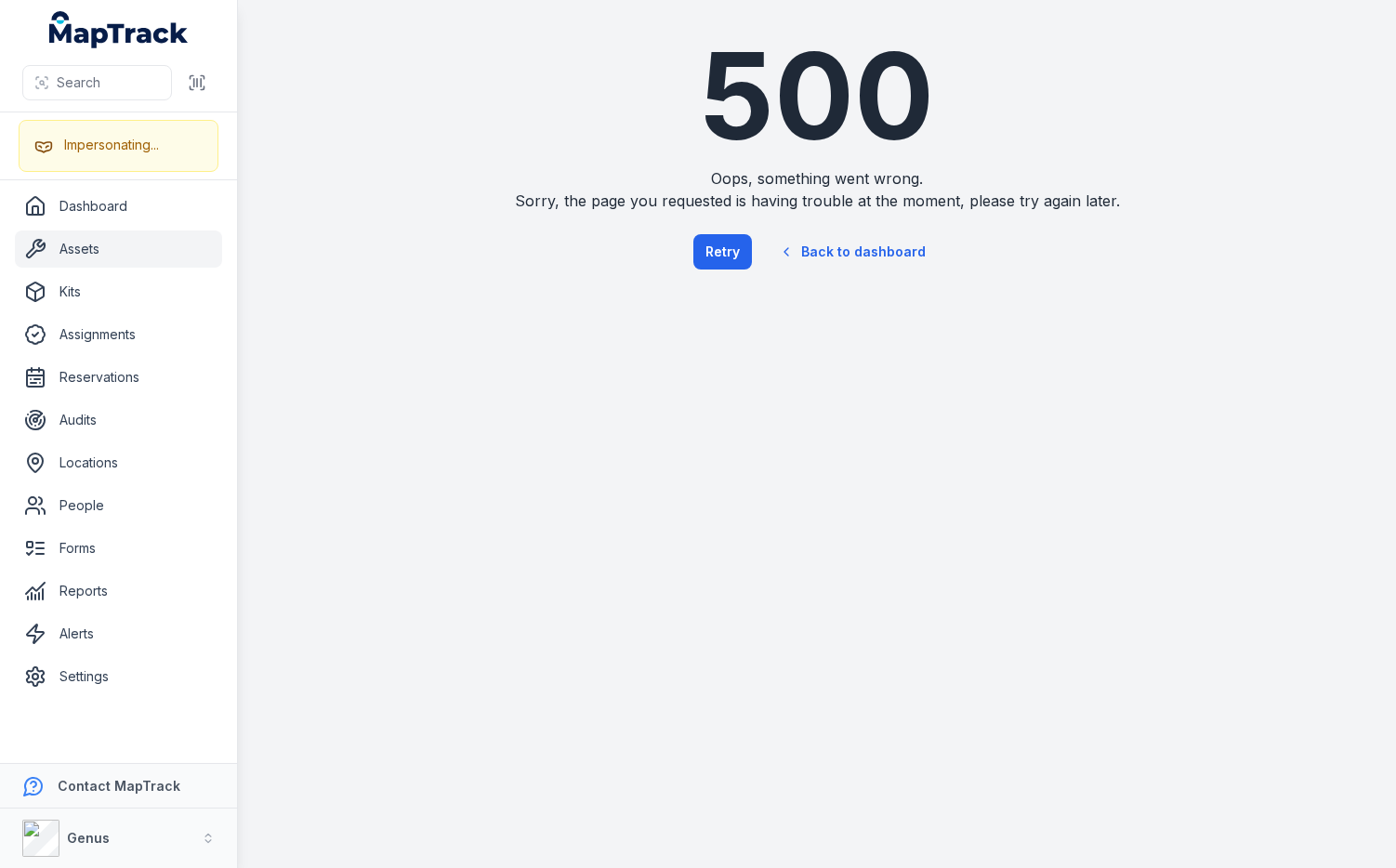 click on "Oops, something went wrong." at bounding box center (817, 178) 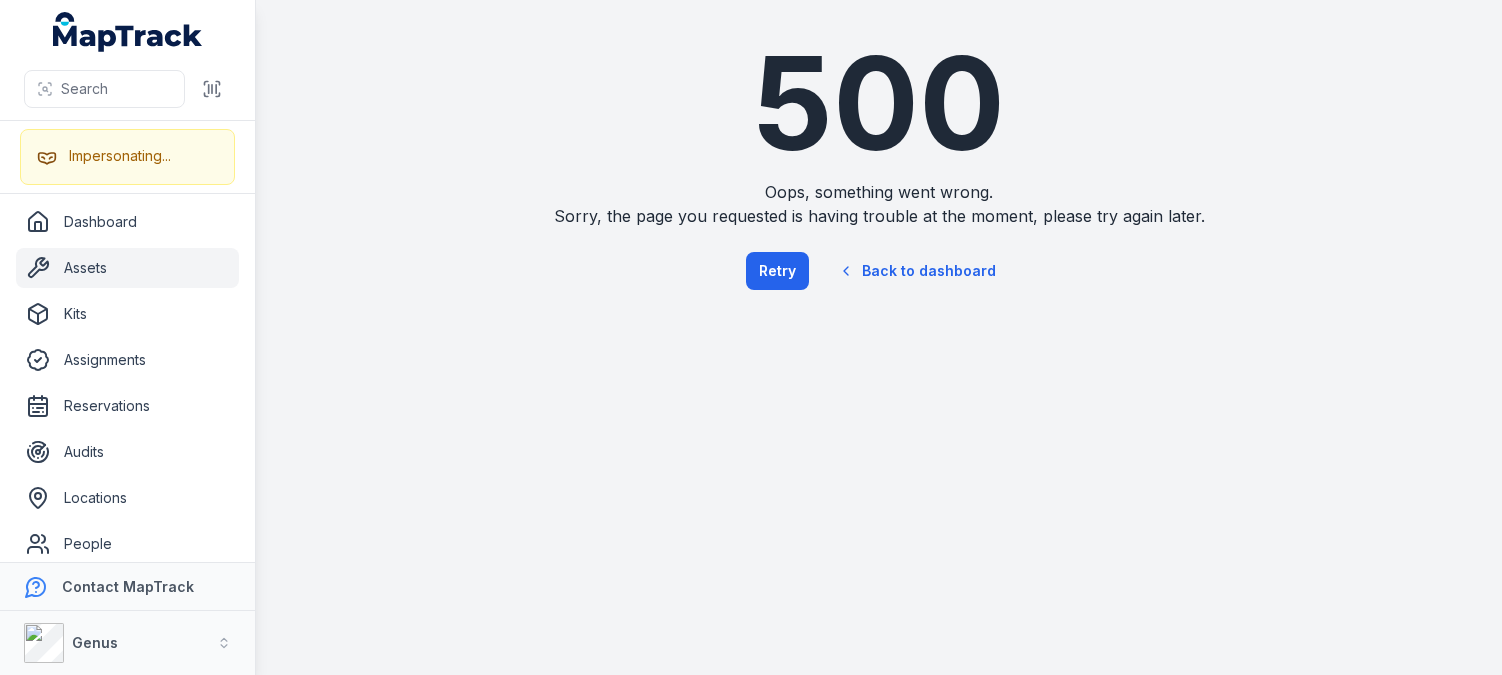 click on "500 Oops, something went wrong. Sorry, the page you requested is having trouble at the moment, please try again later. Retry Back to dashboard" at bounding box center [879, 167] 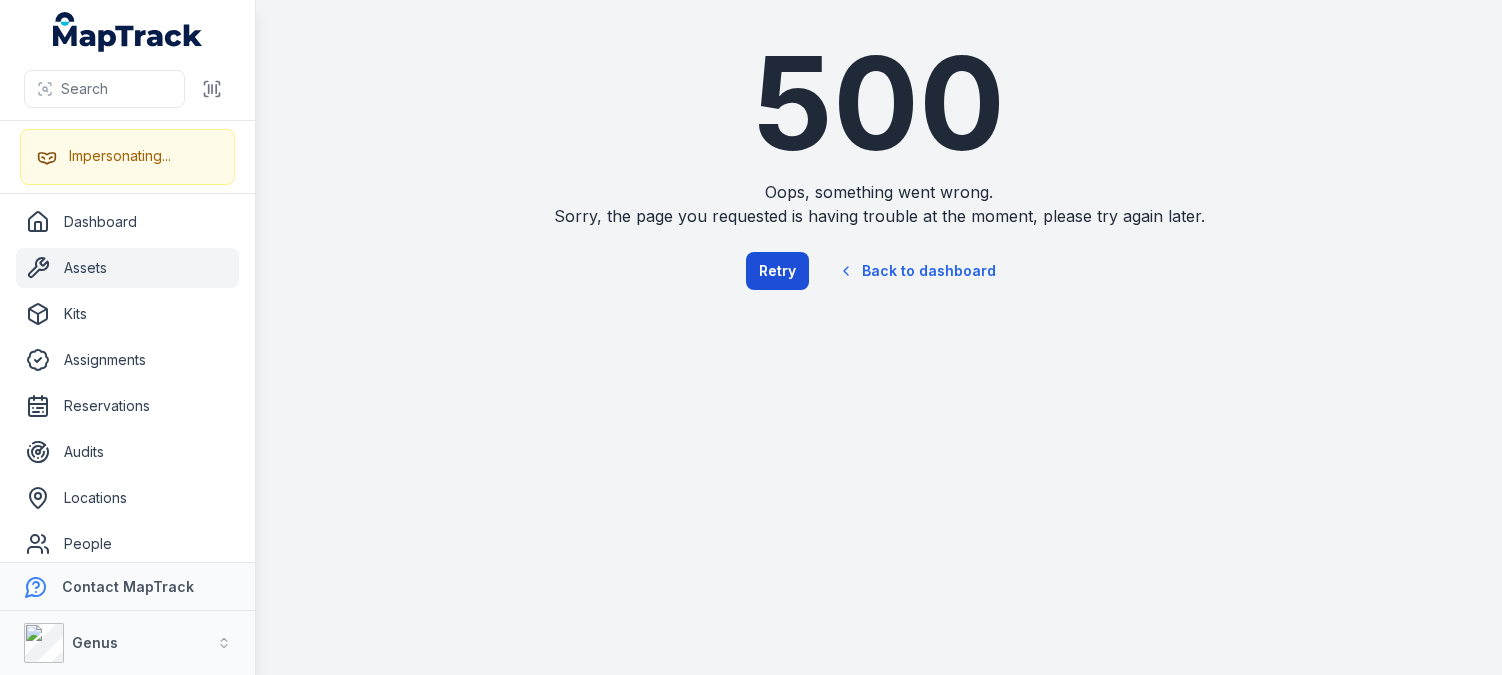 click on "Retry" at bounding box center [777, 271] 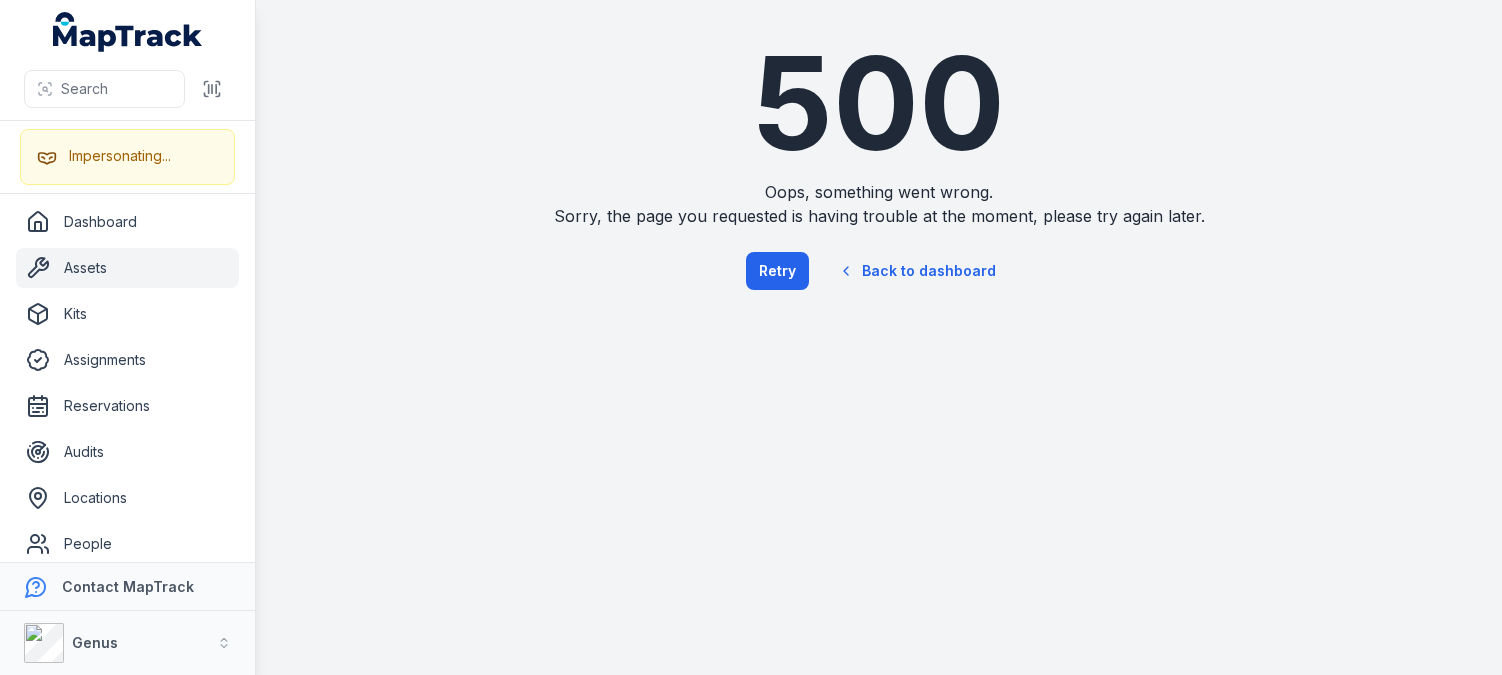 drag, startPoint x: 582, startPoint y: 306, endPoint x: 301, endPoint y: 8, distance: 409.59125 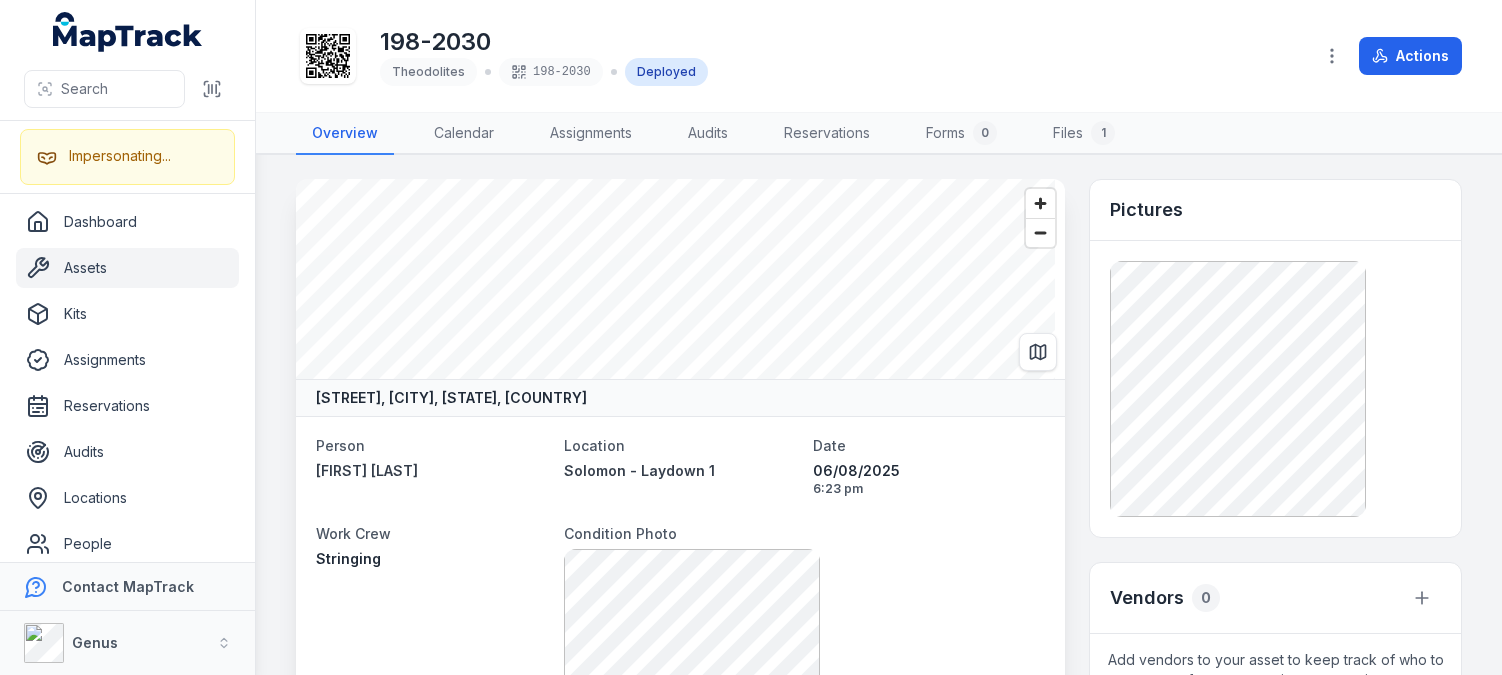 scroll, scrollTop: 0, scrollLeft: 0, axis: both 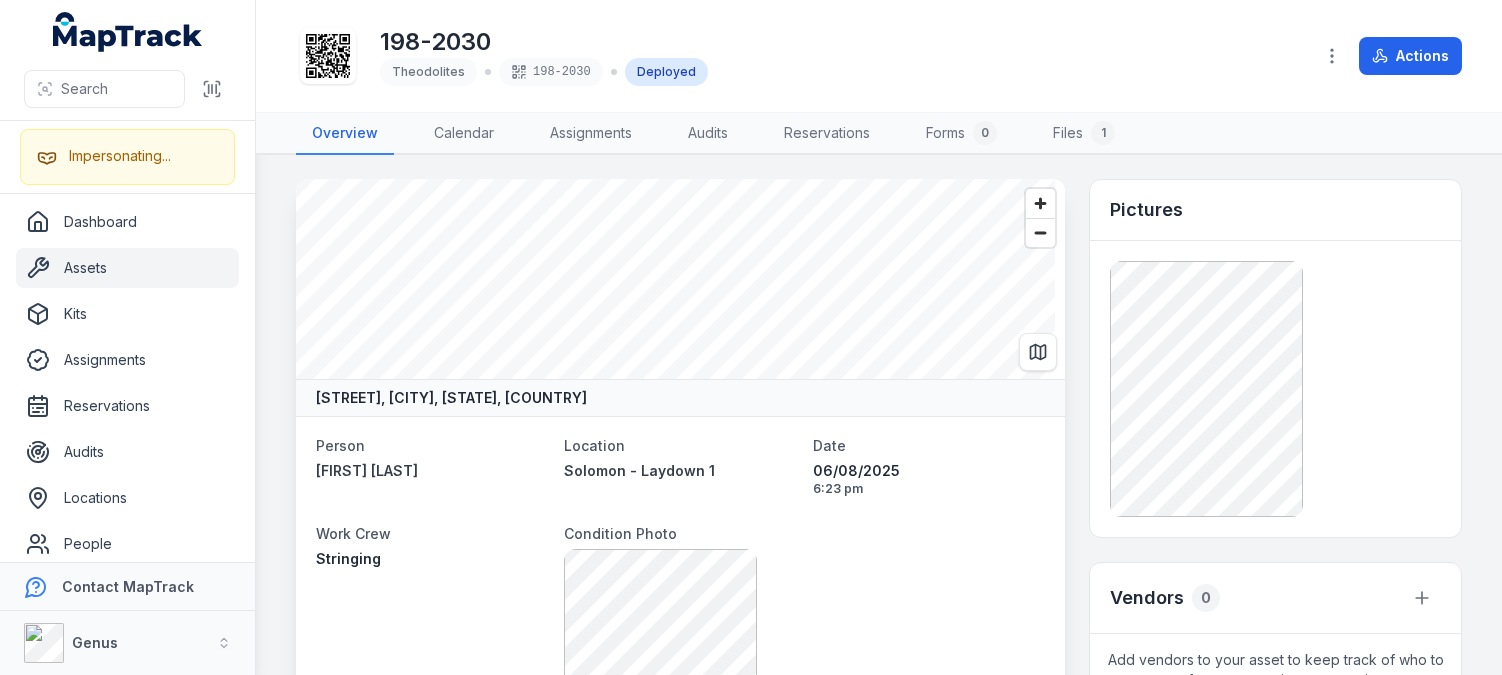 click on "[STREET], [CITY], [STATE], [COUNTRY] Person [FIRST] [LAST] Location [LOCATION] Date [DATE] [TIME] Work Crew Stringing Condition Photo Condition Good Repair details Repair vendor Explain damage Last calibration date Next calibration date View assignment Details Category Theodolites Description 198-2030 Make Metrel Model Number MI3250 Serial Number 19490256 User Guide Purchase Vendor Purchase Date Purchase Price ($) Notes Add a note... Add note Pictures Vendors 0 Add vendors to your asset to keep track of who to contact for parts, services, warranties, etc. Activity Assigned   to   [FIRST] [LAST]   at   [LOCATION]  by  [FIRST] [LAST] [MONTH] [DAY] File  image  uploaded  by  [FIRST] [LAST] [MONTH] [DAY] Tag  198-2030  assigned to   198-2030  by  [FIRST] [LAST] [MONTH] [DAY] Asset   198-2030   created  by  [FIRST] [LAST] [MONTH] [DAY]" at bounding box center (879, 1017) 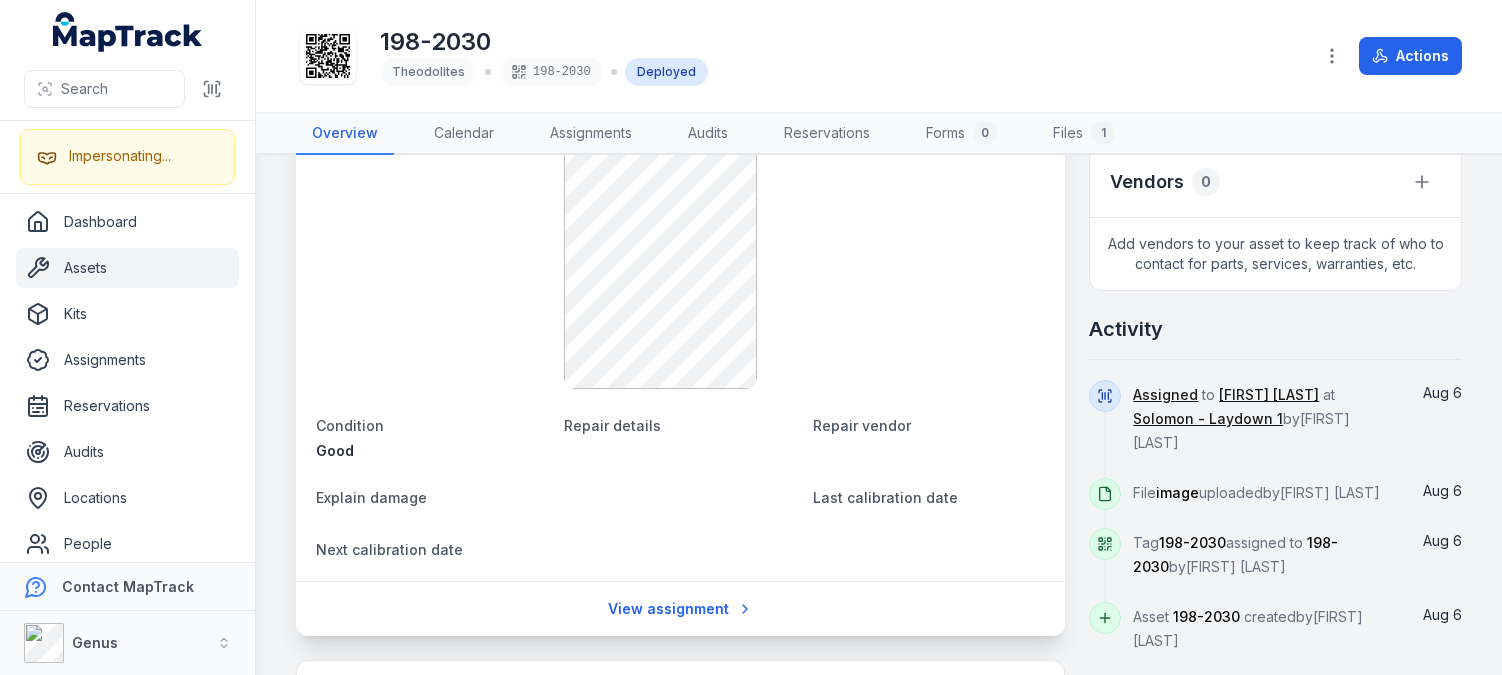 scroll, scrollTop: 0, scrollLeft: 0, axis: both 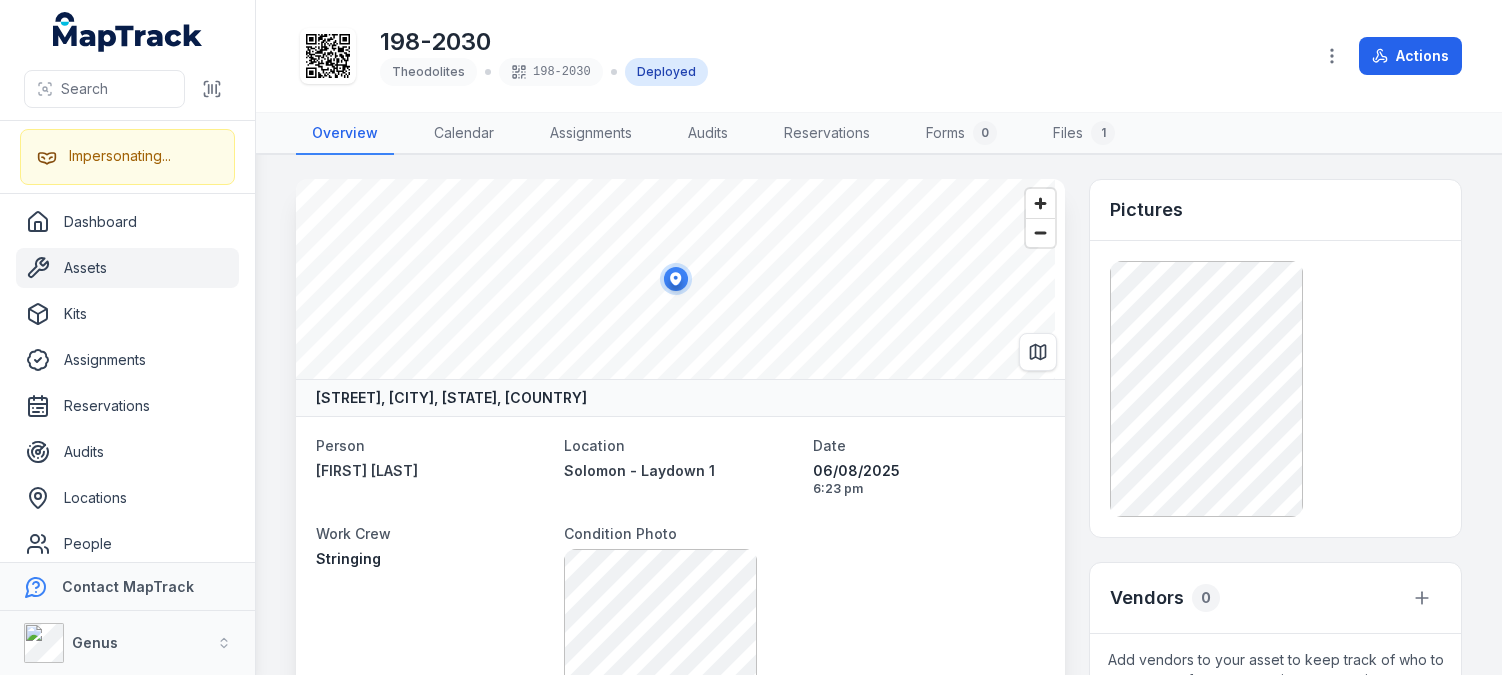 click on "[STREET], [CITY], [STATE], [COUNTRY] Person [FIRST] [LAST] Location [LOCATION] Date [DATE] [TIME] Work Crew Stringing Condition Photo Condition Good Repair details Repair vendor Explain damage Last calibration date Next calibration date View assignment Details Category Theodolites Description 198-2030 Make Metrel Model Number MI3250 Serial Number 19490256 User Guide Purchase Vendor Purchase Date Purchase Price ($) Notes Add a note... Add note Pictures Vendors 0 Add vendors to your asset to keep track of who to contact for parts, services, warranties, etc. Activity Assigned   to   [FIRST] [LAST]   at   [LOCATION]  by  [FIRST] [LAST] [MONTH] [DAY] File  image  uploaded  by  [FIRST] [LAST] [MONTH] [DAY] Tag  198-2030  assigned to   198-2030  by  [FIRST] [LAST] [MONTH] [DAY] Asset   198-2030   created  by  [FIRST] [LAST] [MONTH] [DAY]" at bounding box center [879, 1017] 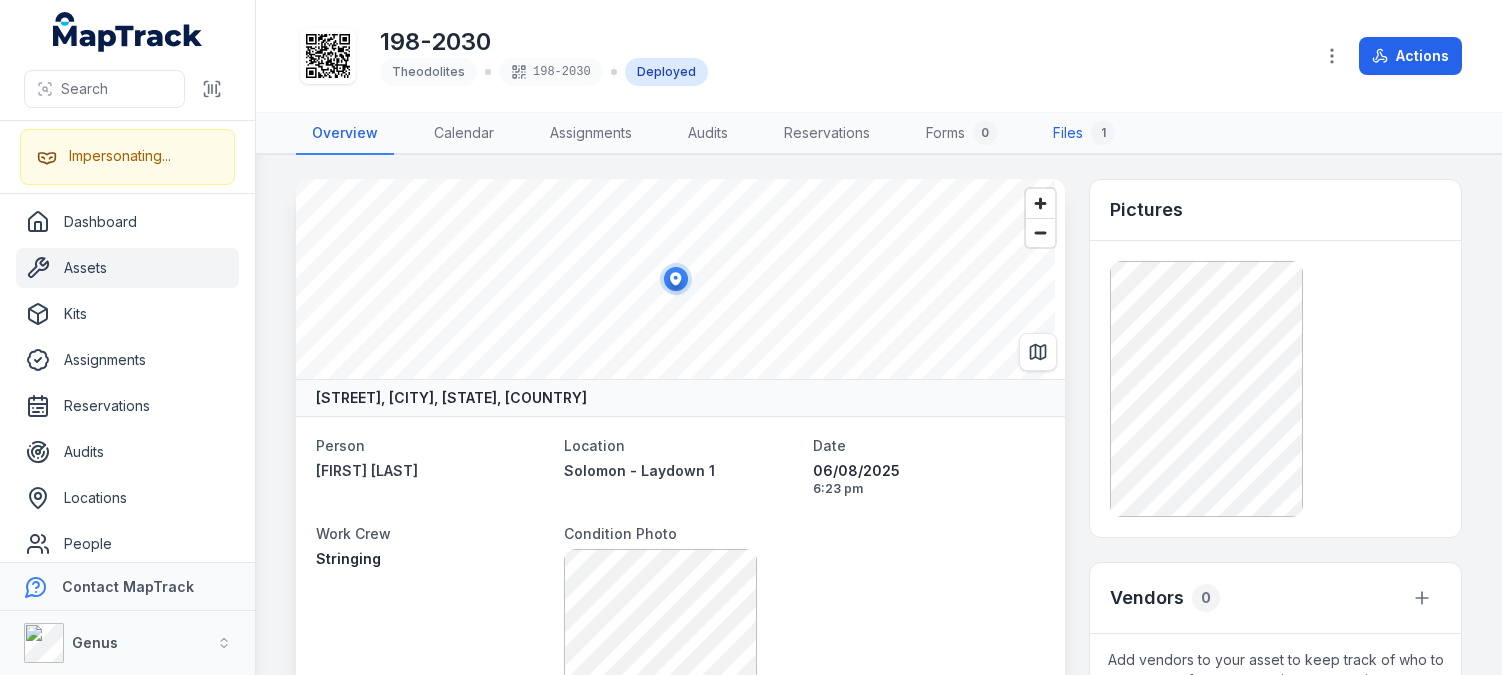 click on "Files 1" at bounding box center [1084, 134] 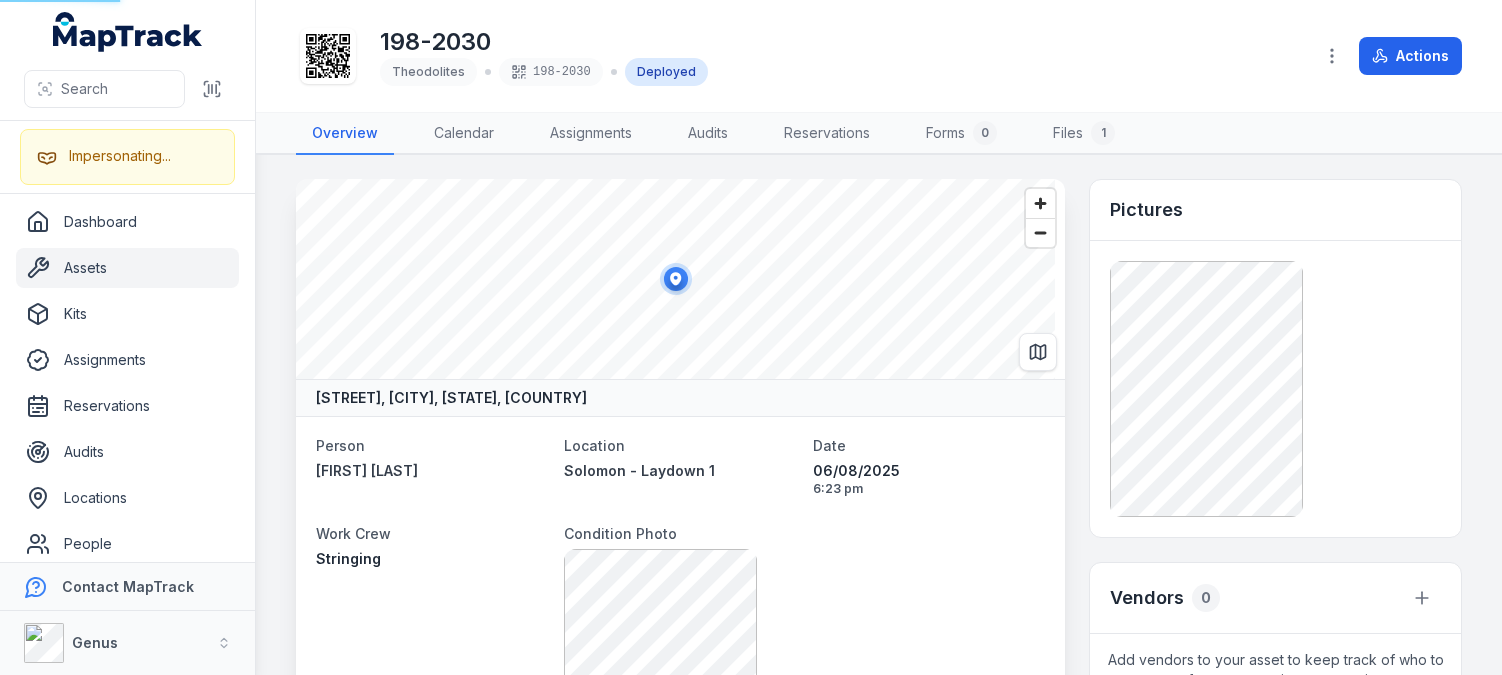 click on "198-2030 Theodolites 198-2030 Deployed Actions" at bounding box center (879, 56) 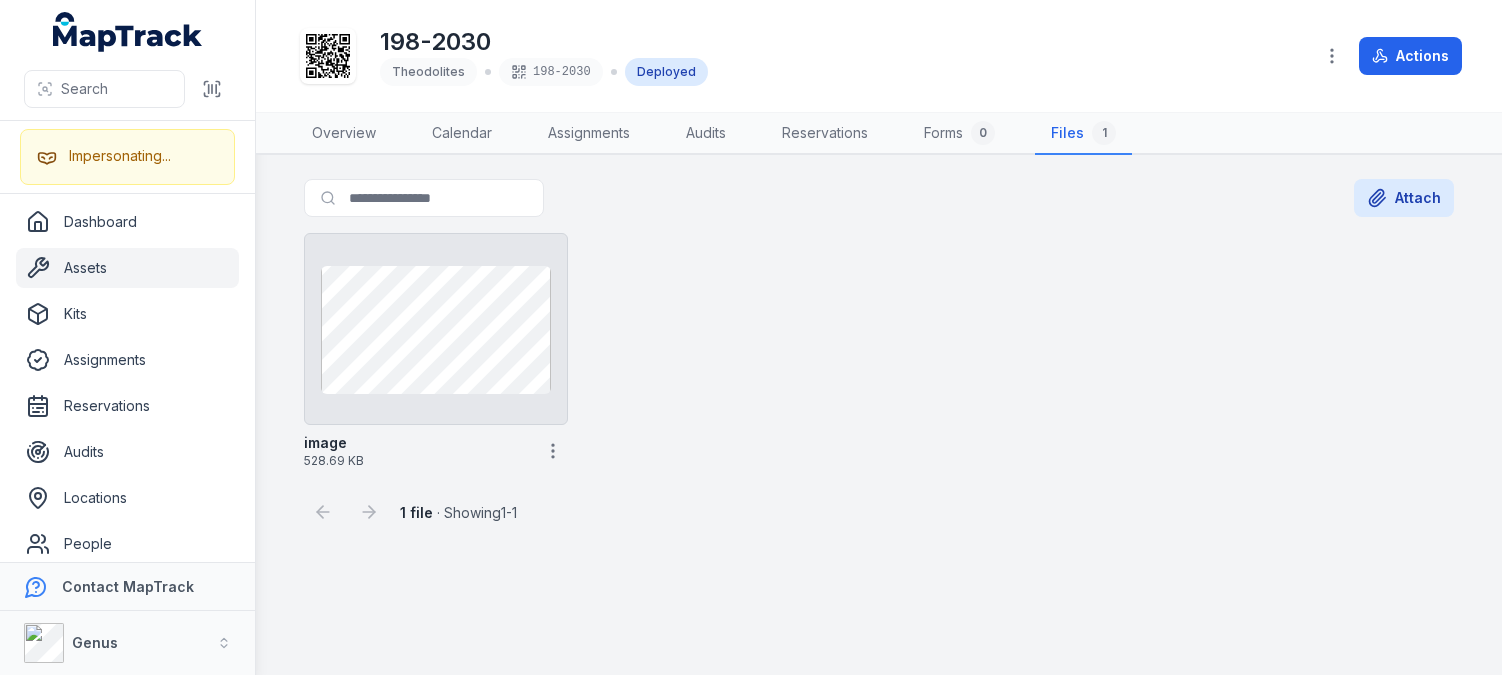 click on "198-2030 Theodolites 198-2030 Deployed" at bounding box center [796, 56] 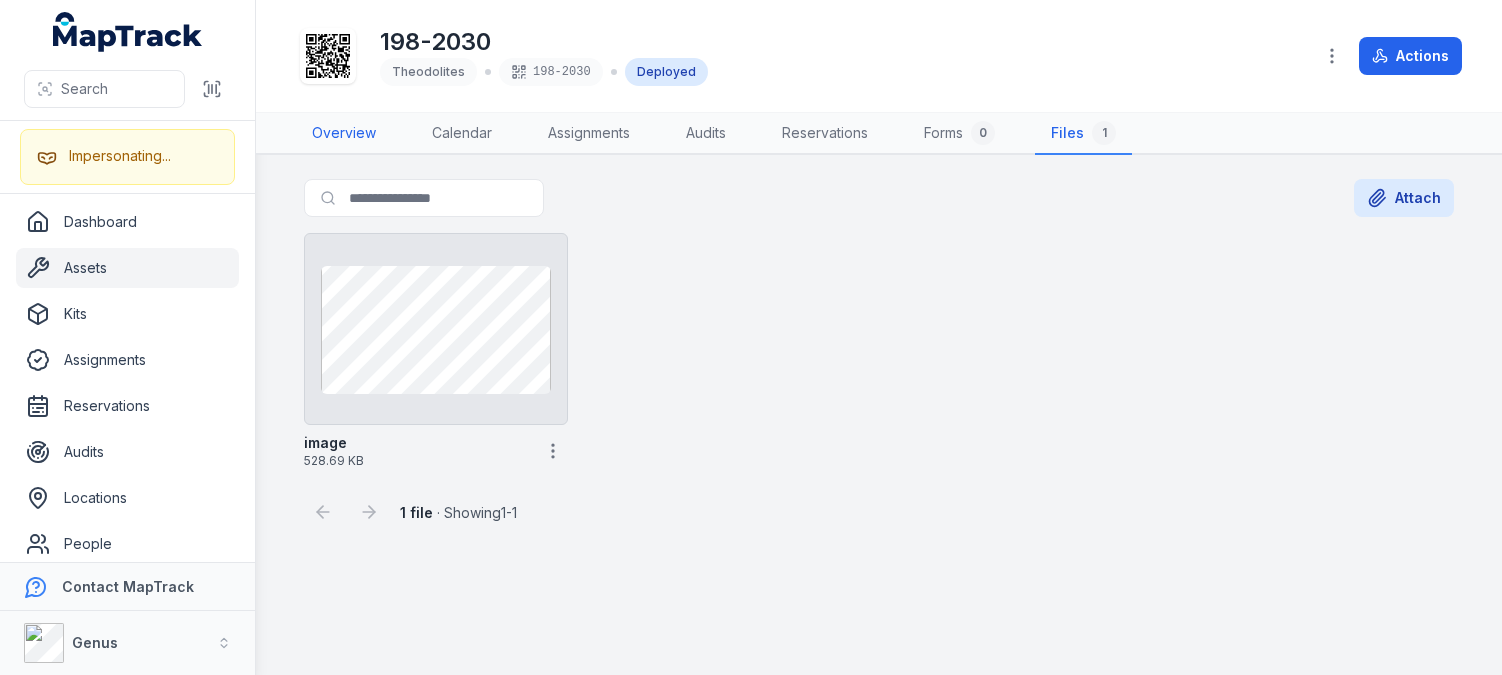 click on "Overview" at bounding box center [344, 134] 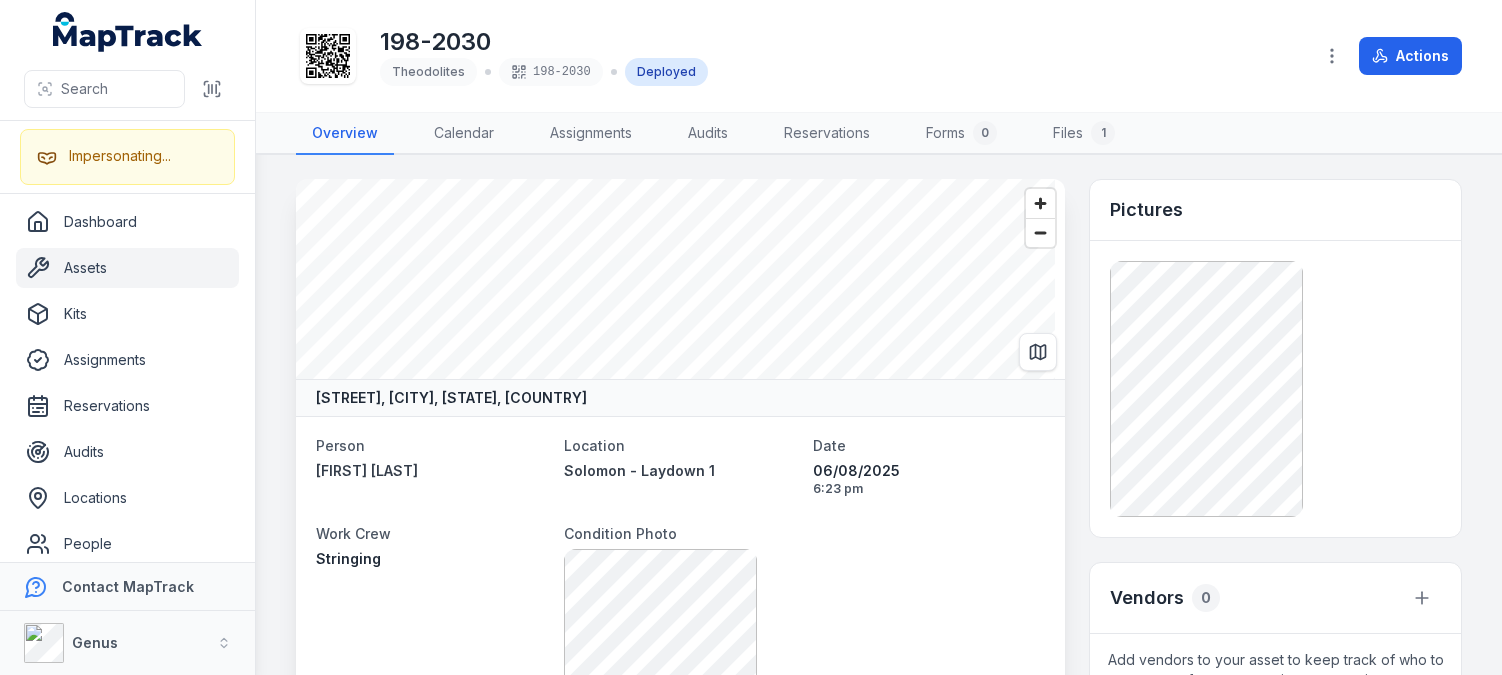 click on "198-2030 Theodolites 198-2030 Deployed" at bounding box center (796, 56) 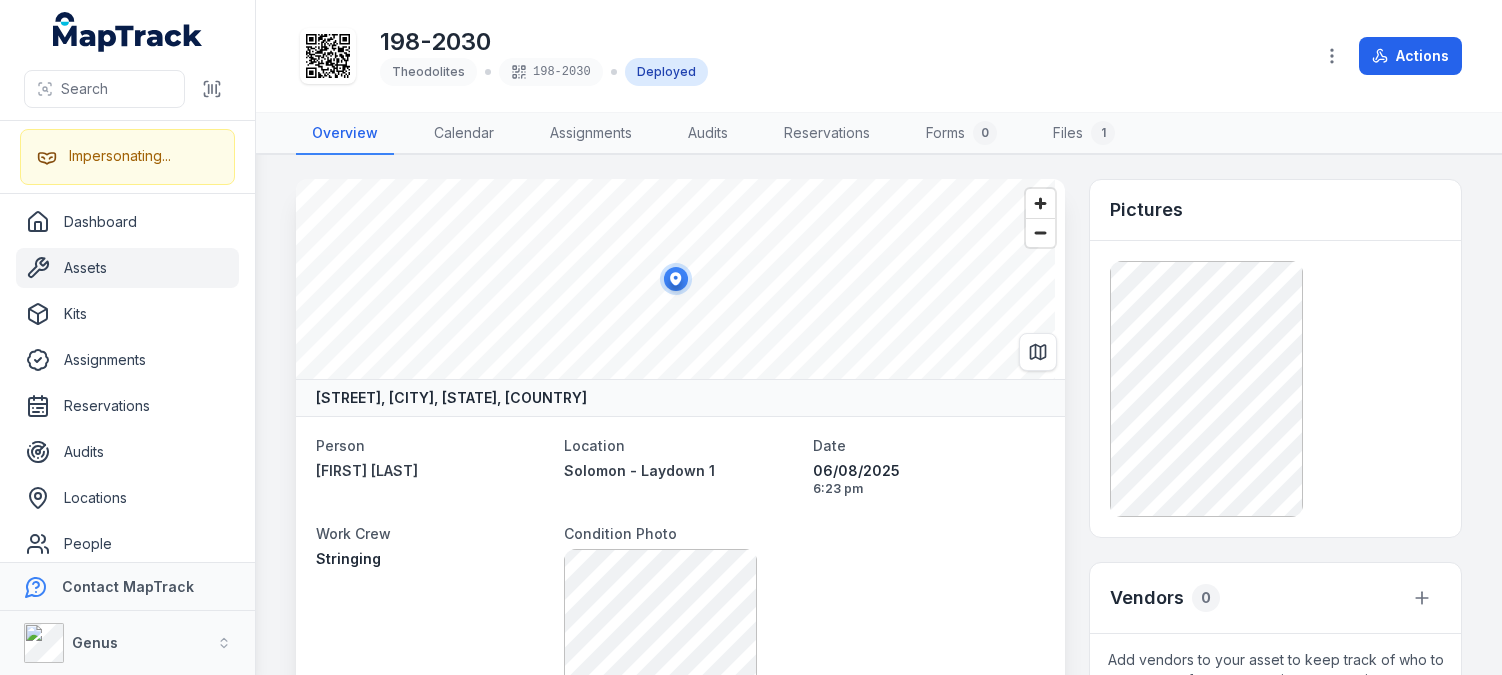 click on "[STREET], [CITY], [STATE], [COUNTRY] Person [FIRST] [LAST] Location [LOCATION] Date [DATE] [TIME] Work Crew Stringing Condition Photo Condition Good Repair details Repair vendor Explain damage Last calibration date Next calibration date View assignment Details Category Theodolites Description 198-2030 Make Metrel Model Number MI3250 Serial Number 19490256 User Guide Purchase Vendor Purchase Date Purchase Price ($) Notes Add a note... Add note Pictures Vendors 0 Add vendors to your asset to keep track of who to contact for parts, services, warranties, etc. Activity Assigned   to   [FIRST] [LAST]   at   [LOCATION]  by  [FIRST] [LAST] [MONTH] [DAY] File  image  uploaded  by  [FIRST] [LAST] [MONTH] [DAY] Tag  198-2030  assigned to   198-2030  by  [FIRST] [LAST] [MONTH] [DAY] Asset   198-2030   created  by  [FIRST] [LAST] [MONTH] [DAY]" at bounding box center [879, 1017] 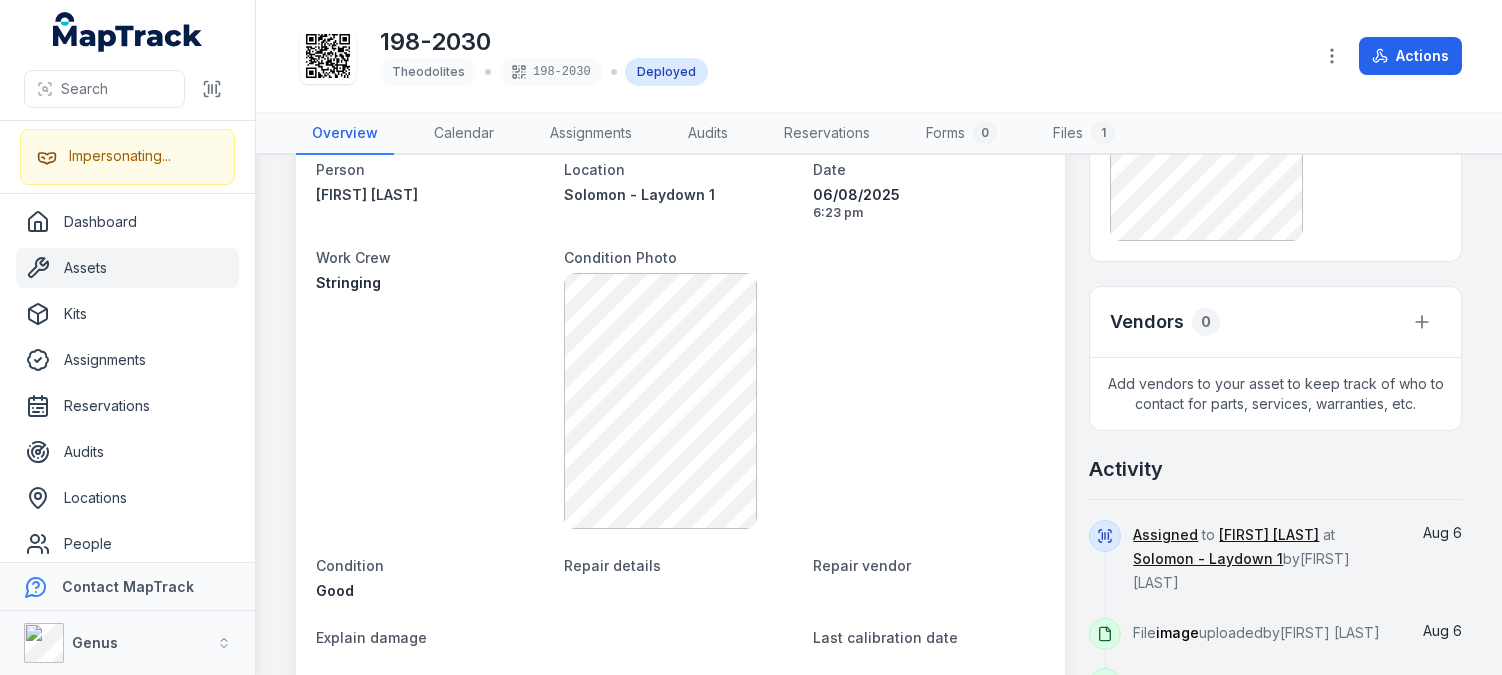 click on "[STREET], [CITY], [STATE], [COUNTRY] Person [FIRST] [LAST] Location [LOCATION] Date [DATE] [TIME] Work Crew Stringing Condition Photo Condition Good Repair details Repair vendor Explain damage Last calibration date Next calibration date View assignment Details Category Theodolites Description 198-2030 Make Metrel Model Number MI3250 Serial Number 19490256 User Guide Purchase Vendor Purchase Date Purchase Price ($) Notes Add a note... Add note Pictures Vendors 0 Add vendors to your asset to keep track of who to contact for parts, services, warranties, etc. Activity Assigned   to   [FIRST] [LAST]   at   [LOCATION]  by  [FIRST] [LAST] [MONTH] [DAY] File  image  uploaded  by  [FIRST] [LAST] [MONTH] [DAY] Tag  198-2030  assigned to   198-2030  by  [FIRST] [LAST] [MONTH] [DAY] Asset   198-2030   created  by  [FIRST] [LAST] [MONTH] [DAY]" at bounding box center (879, 741) 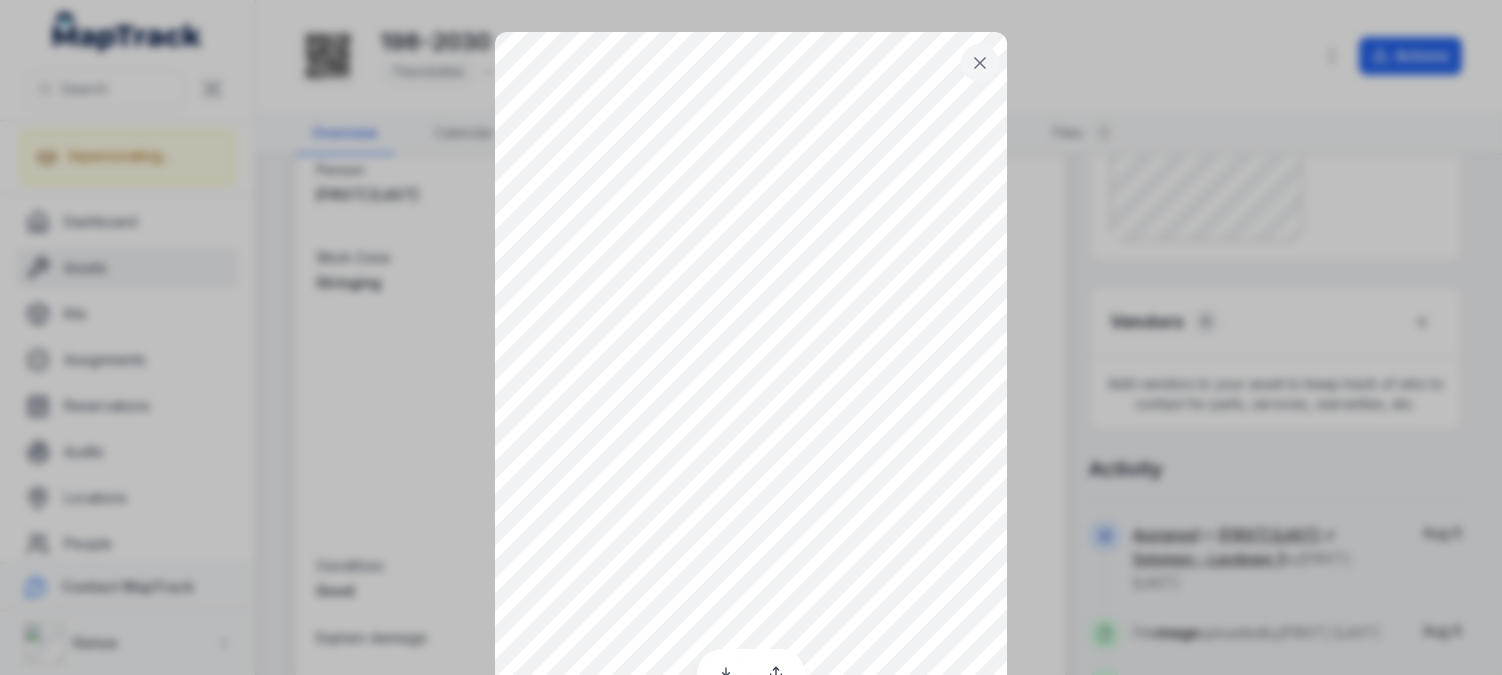 click at bounding box center (751, 337) 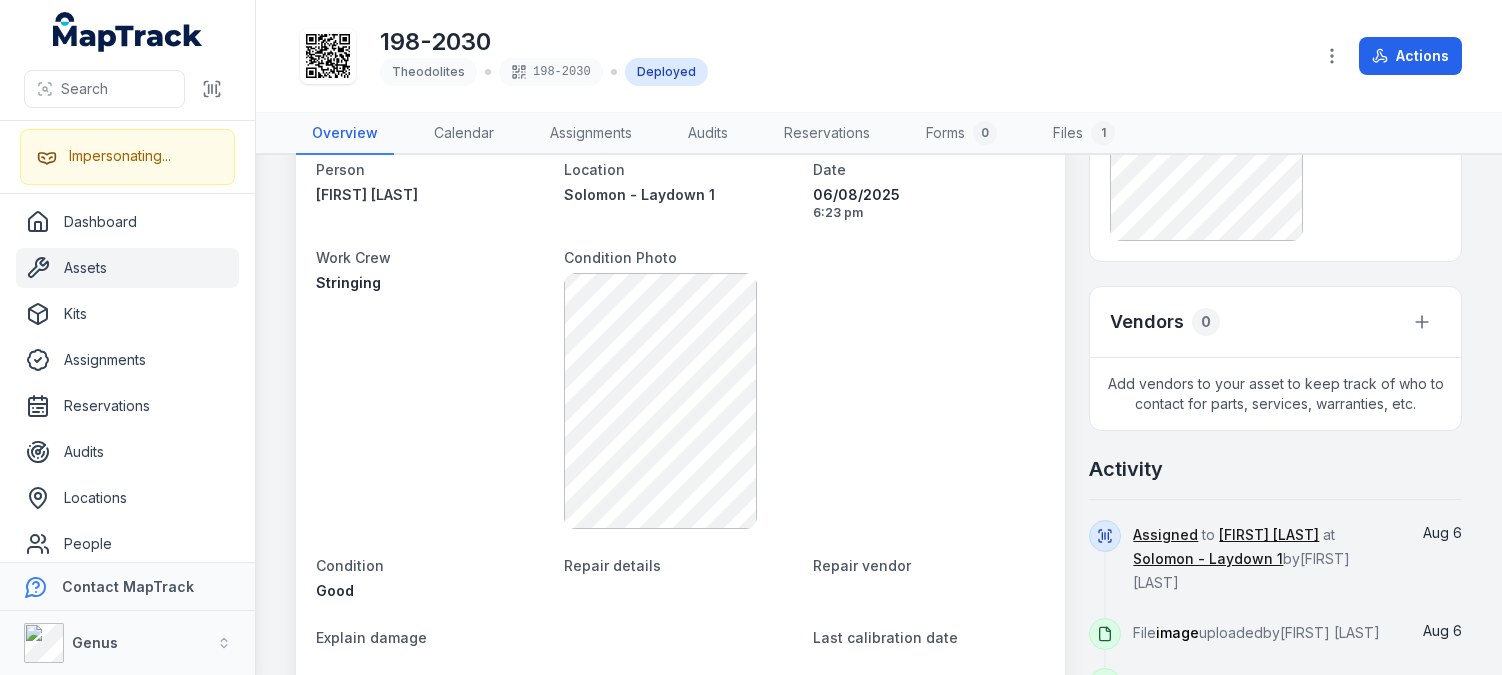 click on "[STREET], [CITY], [STATE], [COUNTRY] Person [FIRST] [LAST] Location [LOCATION] Date [DATE] [TIME] Work Crew Stringing Condition Photo Condition Good Repair details Repair vendor Explain damage Last calibration date Next calibration date View assignment Details Category Theodolites Description 198-2030 Make Metrel Model Number MI3250 Serial Number 19490256 User Guide Purchase Vendor Purchase Date Purchase Price ($) Notes Add a note... Add note Pictures Vendors 0 Add vendors to your asset to keep track of who to contact for parts, services, warranties, etc. Activity Assigned   to   [FIRST] [LAST]   at   [LOCATION]  by  [FIRST] [LAST] [MONTH] [DAY] File  image  uploaded  by  [FIRST] [LAST] [MONTH] [DAY] Tag  198-2030  assigned to   198-2030  by  [FIRST] [LAST] [MONTH] [DAY] Asset   198-2030   created  by  [FIRST] [LAST] [MONTH] [DAY]" at bounding box center [879, 741] 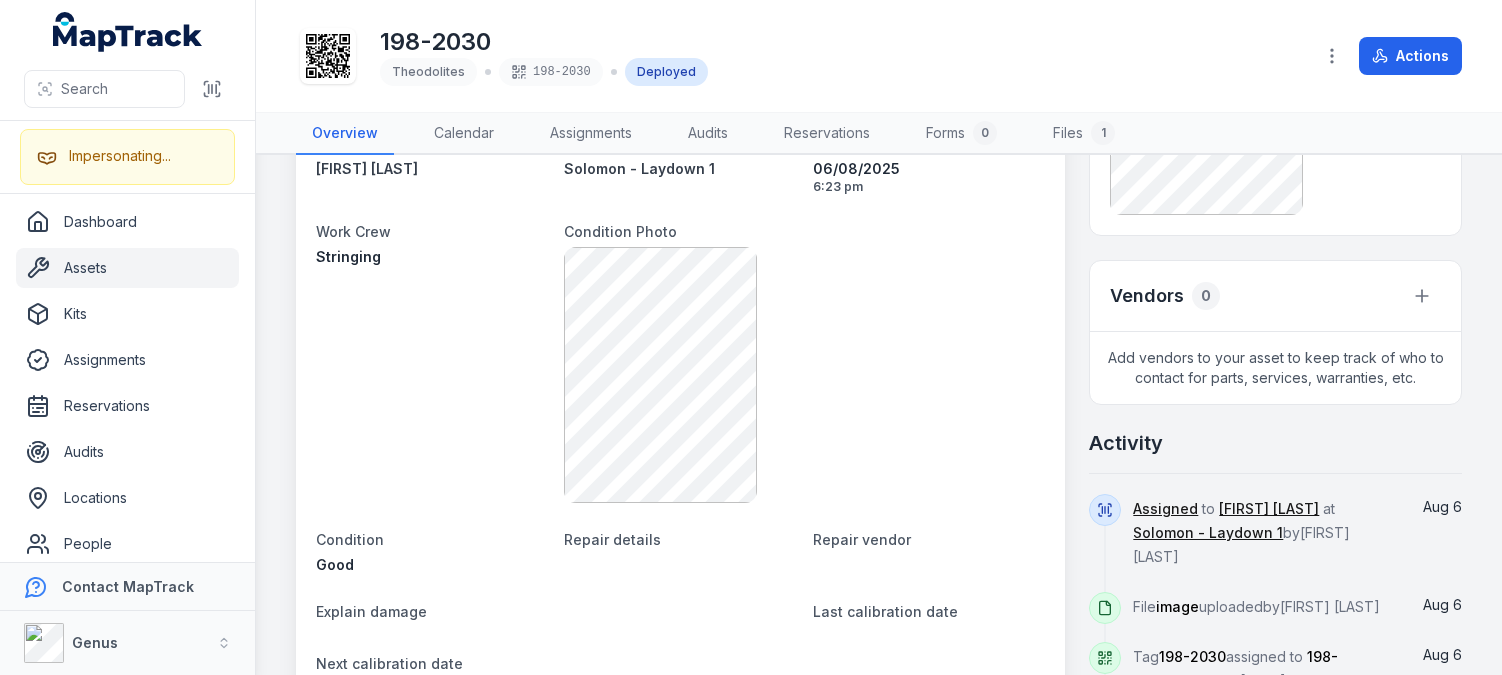 scroll, scrollTop: 328, scrollLeft: 0, axis: vertical 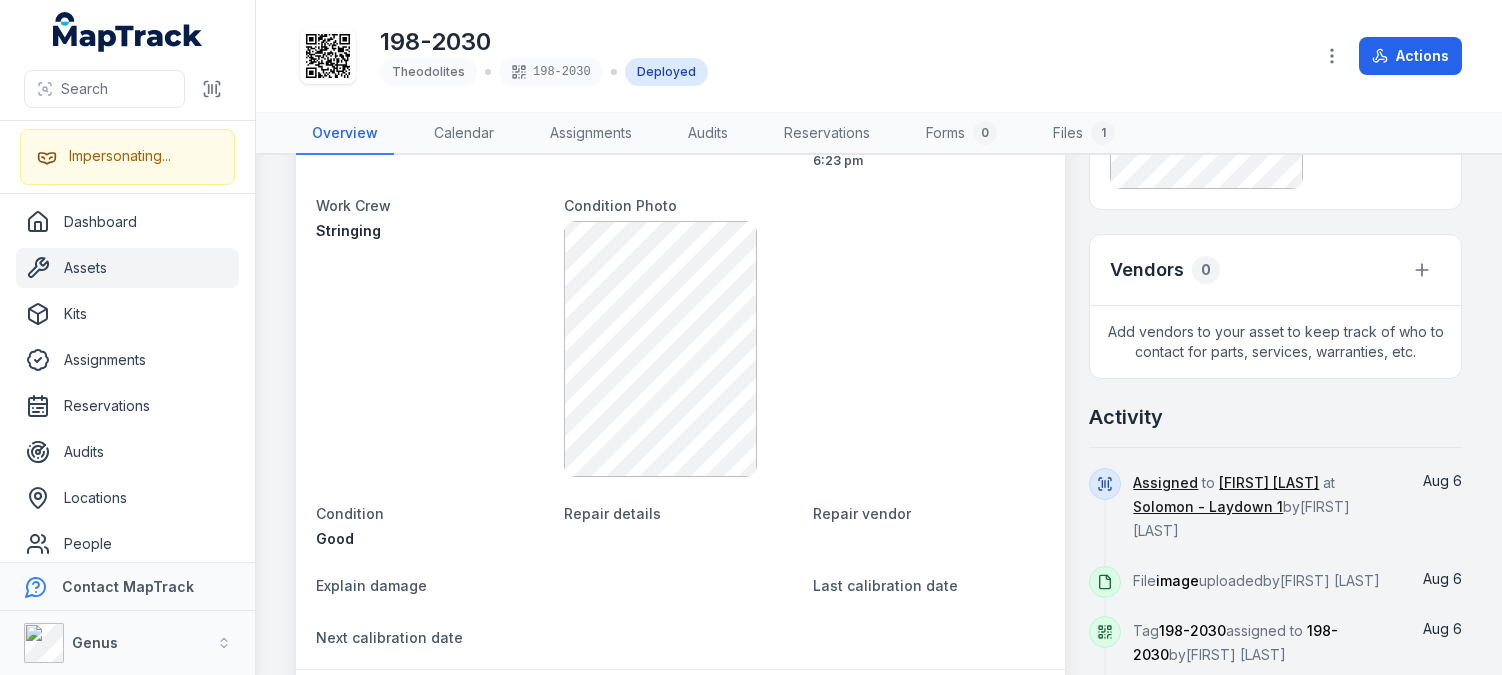 click on "[STREET], [CITY], [STATE], [COUNTRY] Person [FIRST] [LAST] Location [LOCATION] Date [DATE] [TIME] Work Crew Stringing Condition Photo Condition Good Repair details Repair vendor Explain damage Last calibration date Next calibration date View assignment Details Category Theodolites Description 198-2030 Make Metrel Model Number MI3250 Serial Number 19490256 User Guide Purchase Vendor Purchase Date Purchase Price ($) Notes Add a note... Add note Pictures Vendors 0 Add vendors to your asset to keep track of who to contact for parts, services, warranties, etc. Activity Assigned   to   [FIRST] [LAST]   at   [LOCATION]  by  [FIRST] [LAST] [MONTH] [DAY] File  image  uploaded  by  [FIRST] [LAST] [MONTH] [DAY] Tag  198-2030  assigned to   198-2030  by  [FIRST] [LAST] [MONTH] [DAY] Asset   198-2030   created  by  [FIRST] [LAST] [MONTH] [DAY]" at bounding box center [879, 689] 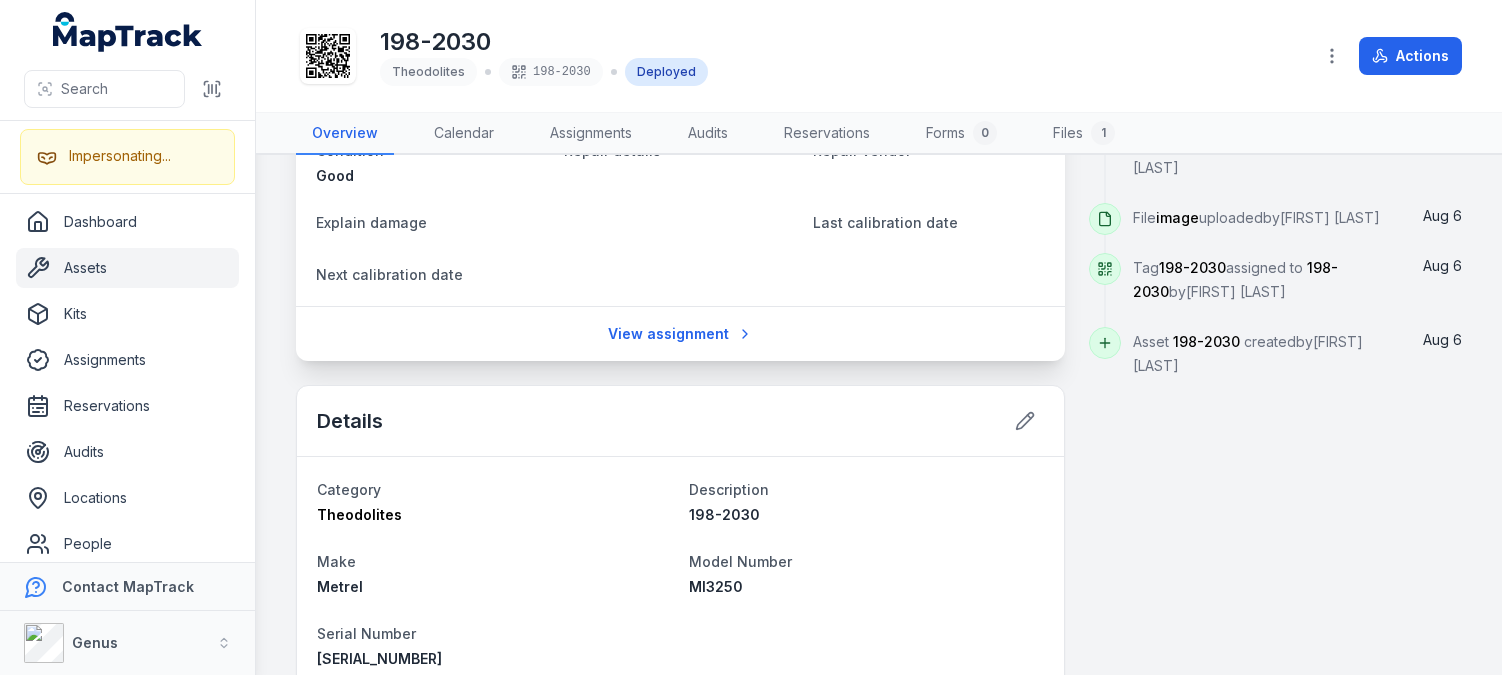 click on "[STREET], [CITY], [STATE], [COUNTRY] Person [FIRST] [LAST] Location [LOCATION] Date [DATE] [TIME] Work Crew Stringing Condition Photo Condition Good Repair details Repair vendor Explain damage Last calibration date Next calibration date View assignment Details Category Theodolites Description 198-2030 Make Metrel Model Number MI3250 Serial Number 19490256 User Guide Purchase Vendor Purchase Date Purchase Price ($) Notes Add a note... Add note Pictures Vendors 0 Add vendors to your asset to keep track of who to contact for parts, services, warranties, etc. Activity Assigned   to   [FIRST] [LAST]   at   [LOCATION]  by  [FIRST] [LAST] [MONTH] [DAY] File  image  uploaded  by  [FIRST] [LAST] [MONTH] [DAY] Tag  198-2030  assigned to   198-2030  by  [FIRST] [LAST] [MONTH] [DAY] Asset   198-2030   created  by  [FIRST] [LAST] [MONTH] [DAY]" at bounding box center [879, 326] 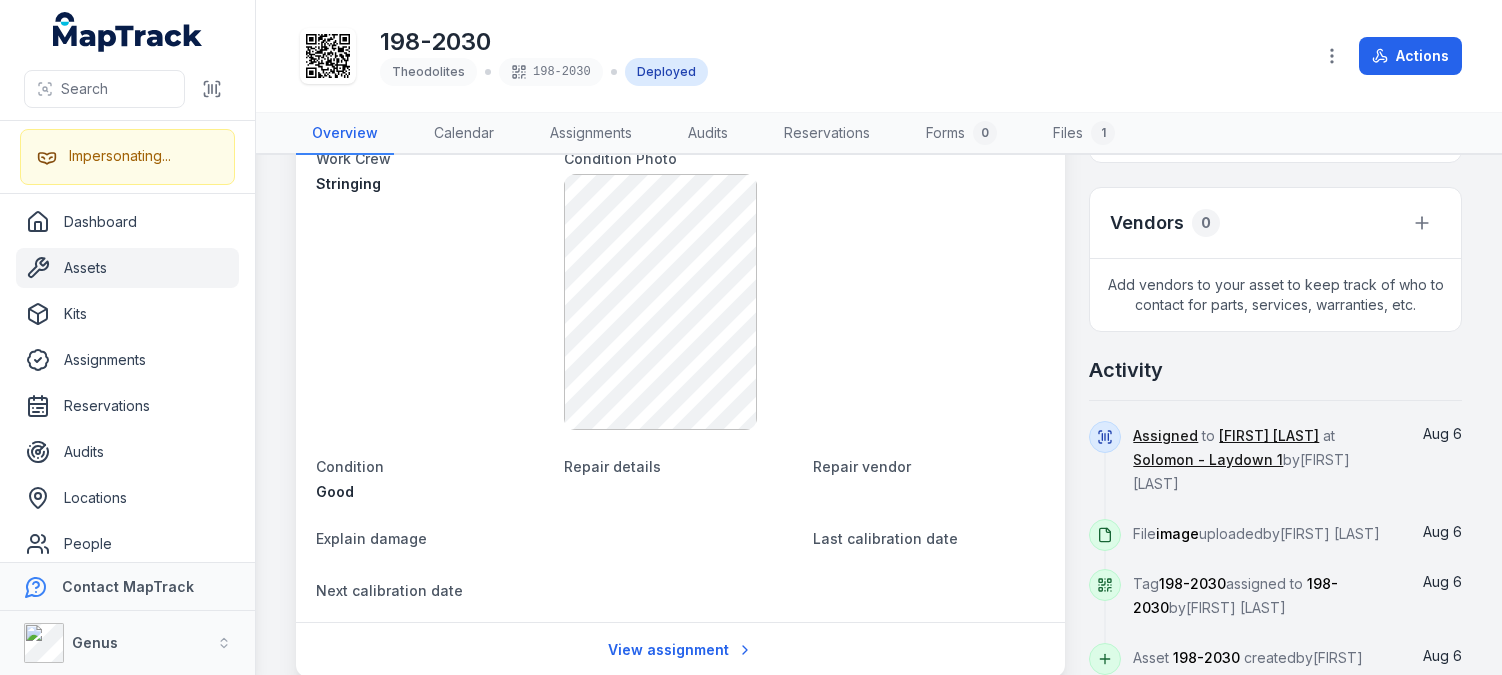 click on "[STREET], [CITY], [STATE], [COUNTRY] Person [FIRST] [LAST] Location [LOCATION] Date [DATE] [TIME] Work Crew Stringing Condition Photo Condition Good Repair details Repair vendor Explain damage Last calibration date Next calibration date View assignment Details Category Theodolites Description 198-2030 Make Metrel Model Number MI3250 Serial Number 19490256 User Guide Purchase Vendor Purchase Date Purchase Price ($) Notes Add a note... Add note Pictures Vendors 0 Add vendors to your asset to keep track of who to contact for parts, services, warranties, etc. Activity Assigned   to   [FIRST] [LAST]   at   [LOCATION]  by  [FIRST] [LAST] [MONTH] [DAY] File  image  uploaded  by  [FIRST] [LAST] [MONTH] [DAY] Tag  198-2030  assigned to   198-2030  by  [FIRST] [LAST] [MONTH] [DAY] Asset   198-2030   created  by  [FIRST] [LAST] [MONTH] [DAY]" at bounding box center (879, 642) 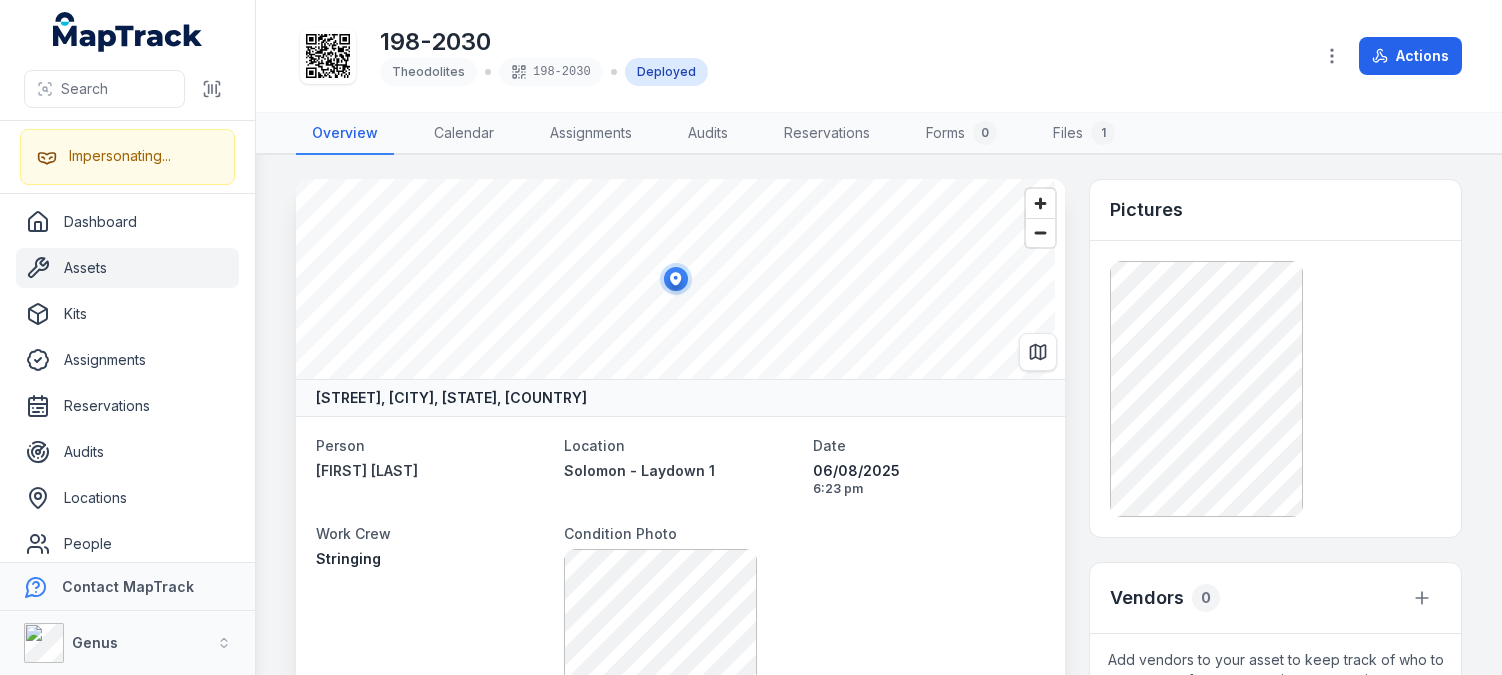 click on "[STREET], [CITY], [STATE], [COUNTRY] Person [FIRST] [LAST] Location [LOCATION] Date [DATE] [TIME] Work Crew Stringing Condition Photo Condition Good Repair details Repair vendor Explain damage Last calibration date Next calibration date View assignment Details Category Theodolites Description 198-2030 Make Metrel Model Number MI3250 Serial Number 19490256 User Guide Purchase Vendor Purchase Date Purchase Price ($) Notes Add a note... Add note Pictures Vendors 0 Add vendors to your asset to keep track of who to contact for parts, services, warranties, etc. Activity Assigned   to   [FIRST] [LAST]   at   [LOCATION]  by  [FIRST] [LAST] [MONTH] [DAY] File  image  uploaded  by  [FIRST] [LAST] [MONTH] [DAY] Tag  198-2030  assigned to   198-2030  by  [FIRST] [LAST] [MONTH] [DAY] Asset   198-2030   created  by  [FIRST] [LAST] [MONTH] [DAY]" at bounding box center (879, 1017) 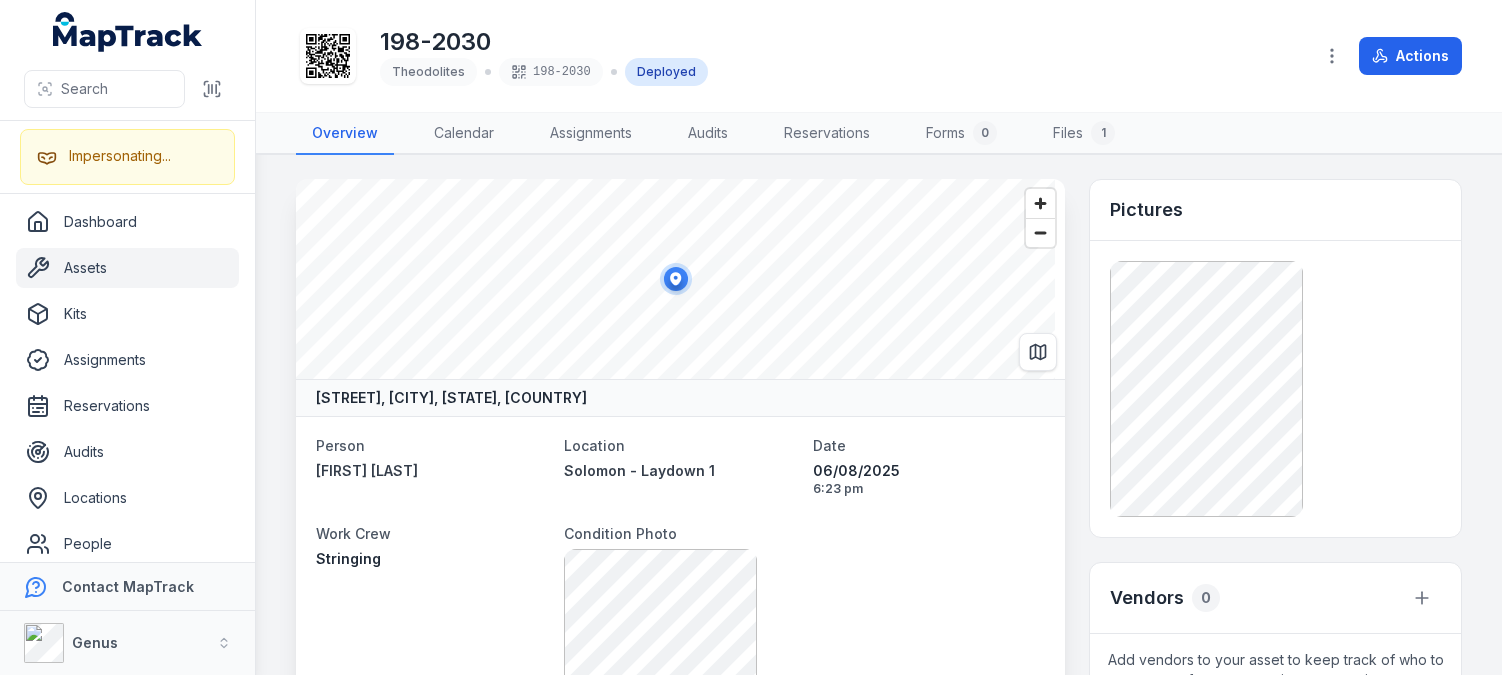 click on "[STREET], [CITY], [STATE], [COUNTRY] Person [FIRST] [LAST] Location [LOCATION] Date [DATE] [TIME] Work Crew Stringing Condition Photo Condition Good Repair details Repair vendor Explain damage Last calibration date Next calibration date View assignment Details Category Theodolites Description 198-2030 Make Metrel Model Number MI3250 Serial Number 19490256 User Guide Purchase Vendor Purchase Date Purchase Price ($) Notes Add a note... Add note Pictures Vendors 0 Add vendors to your asset to keep track of who to contact for parts, services, warranties, etc. Activity Assigned   to   [FIRST] [LAST]   at   [LOCATION]  by  [FIRST] [LAST] [MONTH] [DAY] File  image  uploaded  by  [FIRST] [LAST] [MONTH] [DAY] Tag  198-2030  assigned to   198-2030  by  [FIRST] [LAST] [MONTH] [DAY] Asset   198-2030   created  by  [FIRST] [LAST] [MONTH] [DAY]" at bounding box center [879, 1017] 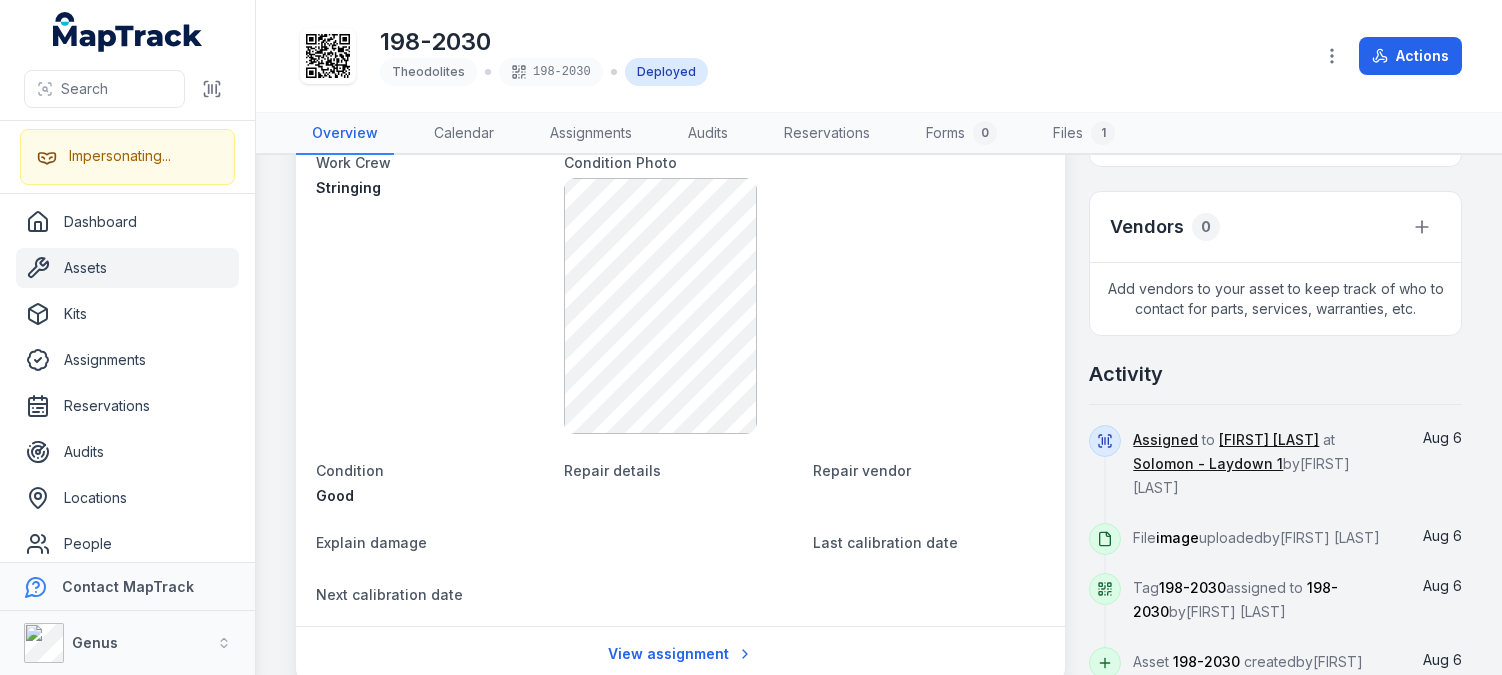 scroll, scrollTop: 429, scrollLeft: 0, axis: vertical 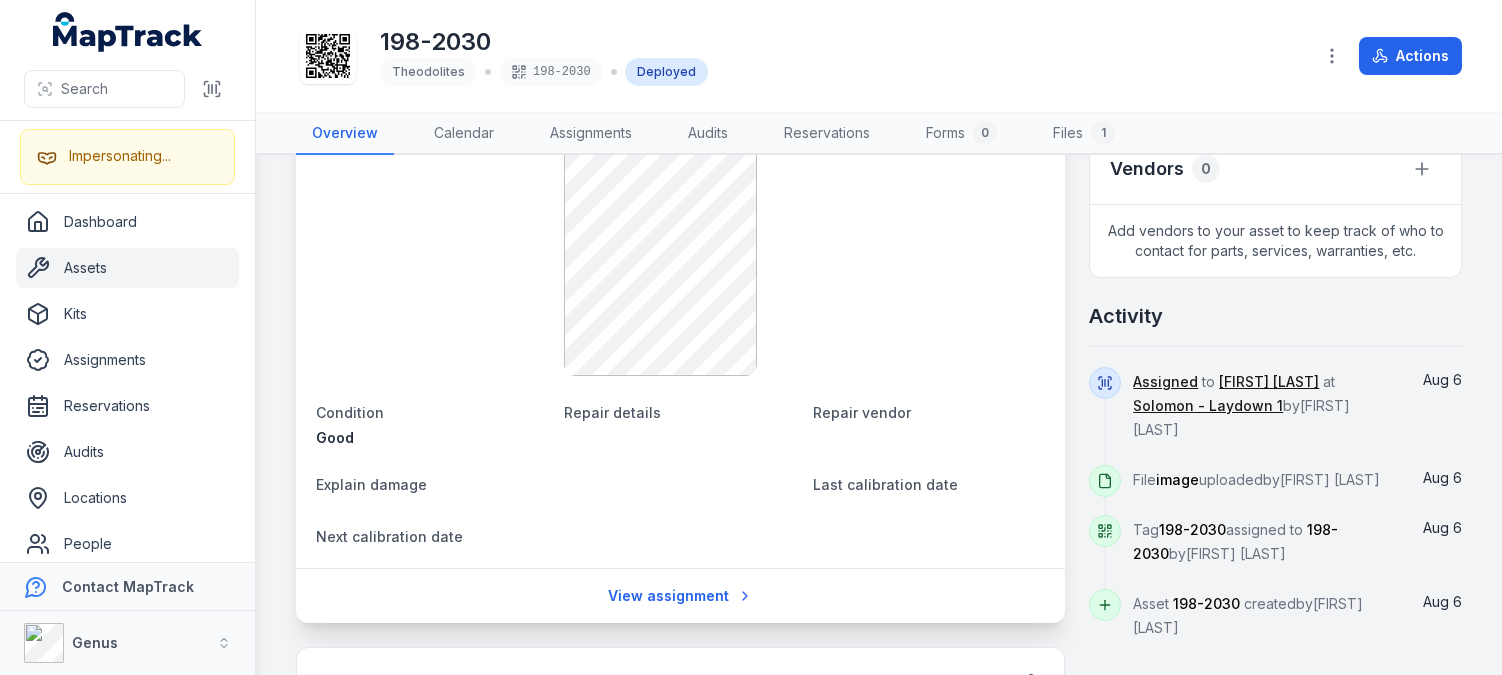 click on "[STREET], [CITY], [STATE], [COUNTRY] Person [FIRST] [LAST] Location [LOCATION] Date [DATE] [TIME] Work Crew Stringing Condition Photo Condition Good Repair details Repair vendor Explain damage Last calibration date Next calibration date View assignment Details Category Theodolites Description 198-2030 Make Metrel Model Number MI3250 Serial Number 19490256 User Guide Purchase Vendor Purchase Date Purchase Price ($) Notes Add a note... Add note Pictures Vendors 0 Add vendors to your asset to keep track of who to contact for parts, services, warranties, etc. Activity Assigned   to   [FIRST] [LAST]   at   [LOCATION]  by  [FIRST] [LAST] [MONTH] [DAY] File  image  uploaded  by  [FIRST] [LAST] [MONTH] [DAY] Tag  198-2030  assigned to   198-2030  by  [FIRST] [LAST] [MONTH] [DAY] Asset   198-2030   created  by  [FIRST] [LAST] [MONTH] [DAY]" at bounding box center (879, 588) 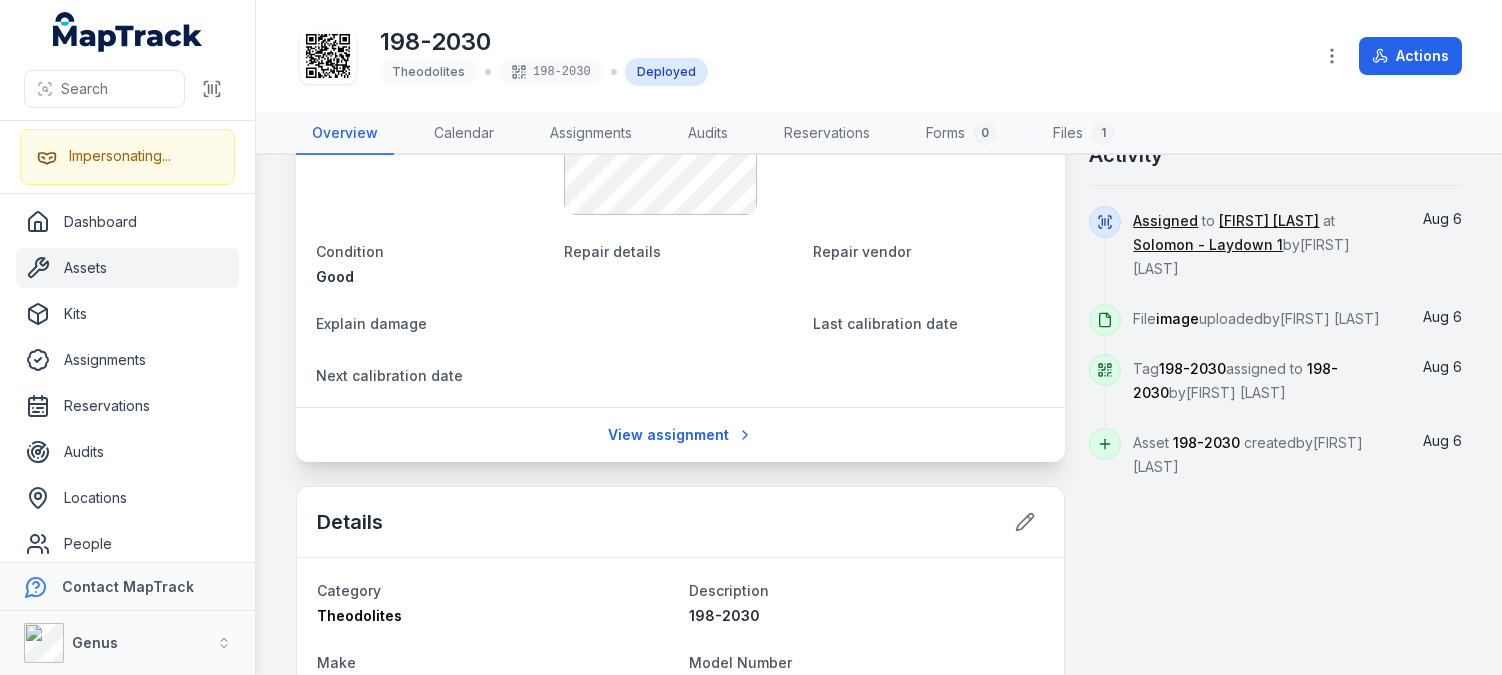 scroll, scrollTop: 471, scrollLeft: 0, axis: vertical 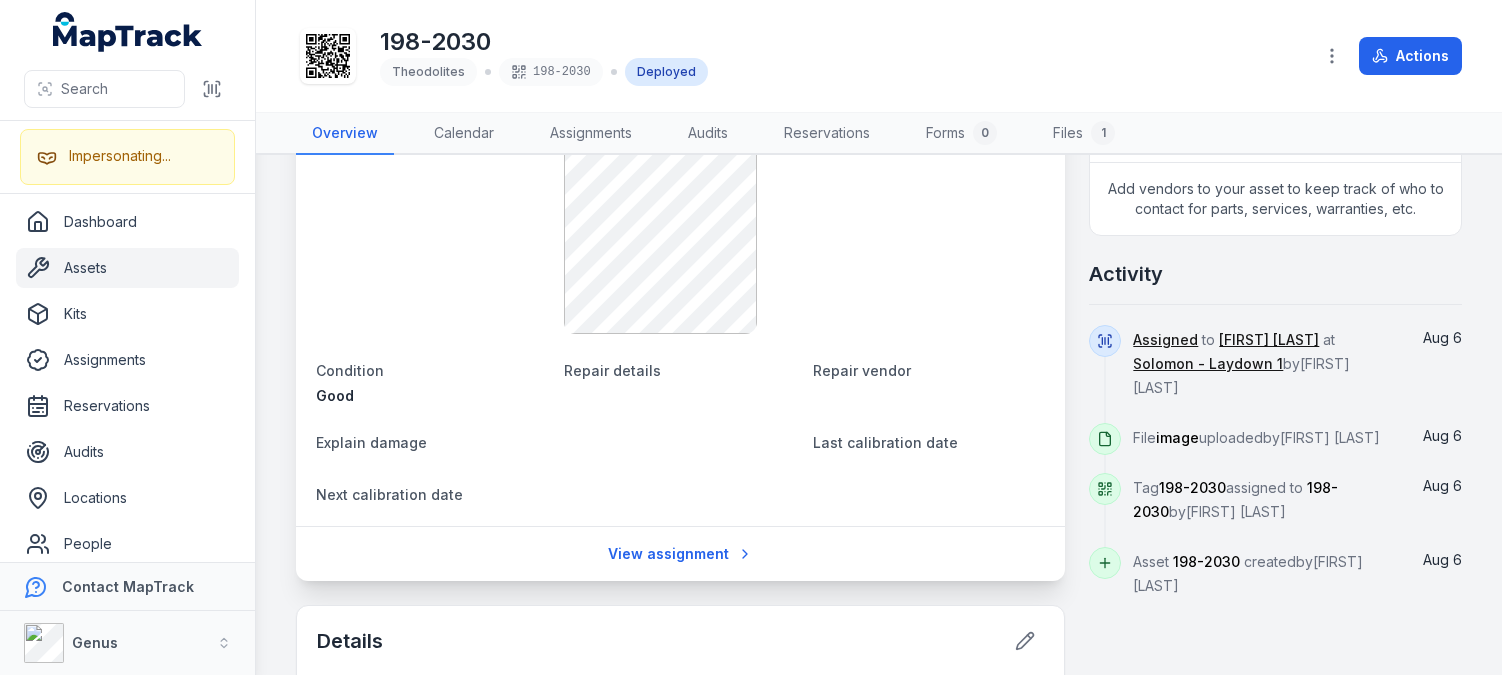 click on "[STREET], [CITY], [STATE], [COUNTRY] Person [FIRST] [LAST] Location [LOCATION] Date [DATE] [TIME] Work Crew Stringing Condition Photo Condition Good Repair details Repair vendor Explain damage Last calibration date Next calibration date View assignment Details Category Theodolites Description 198-2030 Make Metrel Model Number MI3250 Serial Number 19490256 User Guide Purchase Vendor Purchase Date Purchase Price ($) Notes Add a note... Add note Pictures Vendors 0 Add vendors to your asset to keep track of who to contact for parts, services, warranties, etc. Activity Assigned   to   [FIRST] [LAST]   at   [LOCATION]  by  [FIRST] [LAST] [MONTH] [DAY] File  image  uploaded  by  [FIRST] [LAST] [MONTH] [DAY] Tag  198-2030  assigned to   198-2030  by  [FIRST] [LAST] [MONTH] [DAY] Asset   198-2030   created  by  [FIRST] [LAST] [MONTH] [DAY]" at bounding box center (879, 546) 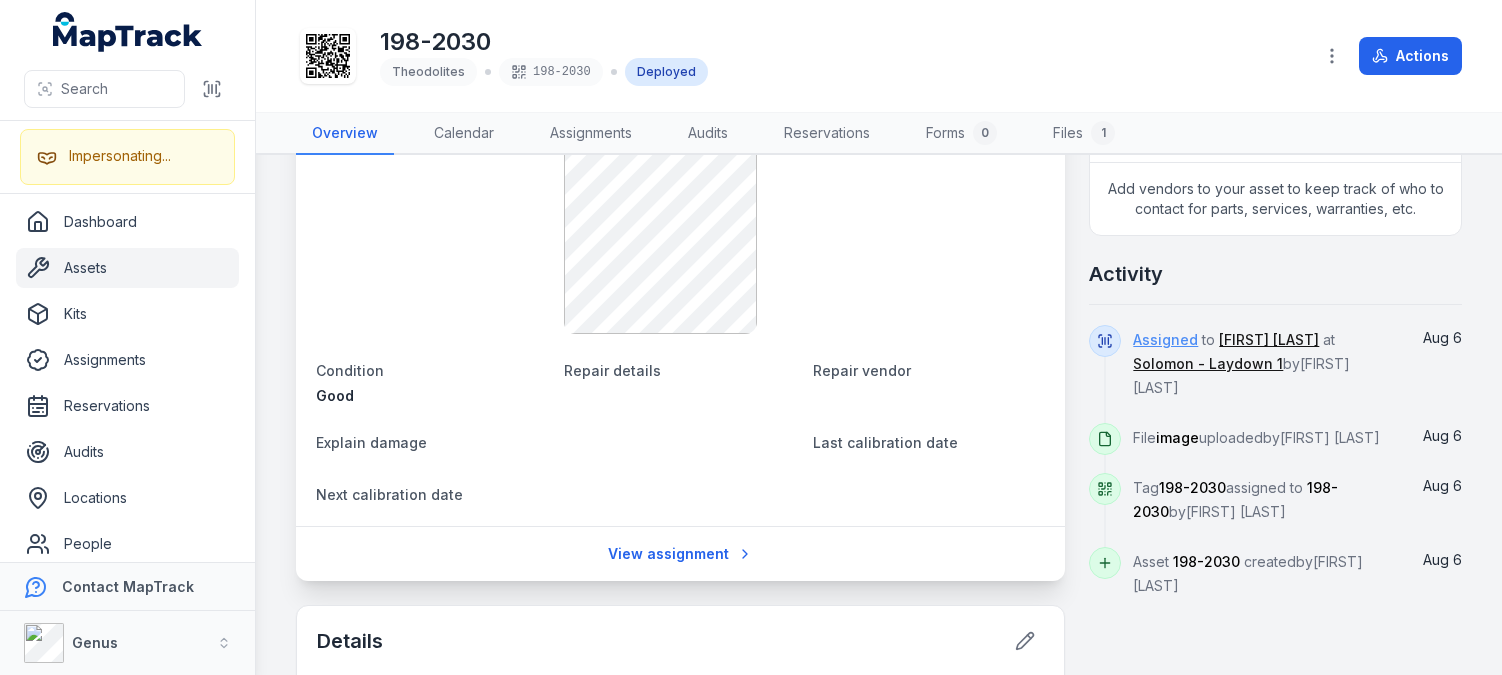 click on "Assigned" at bounding box center (1165, 340) 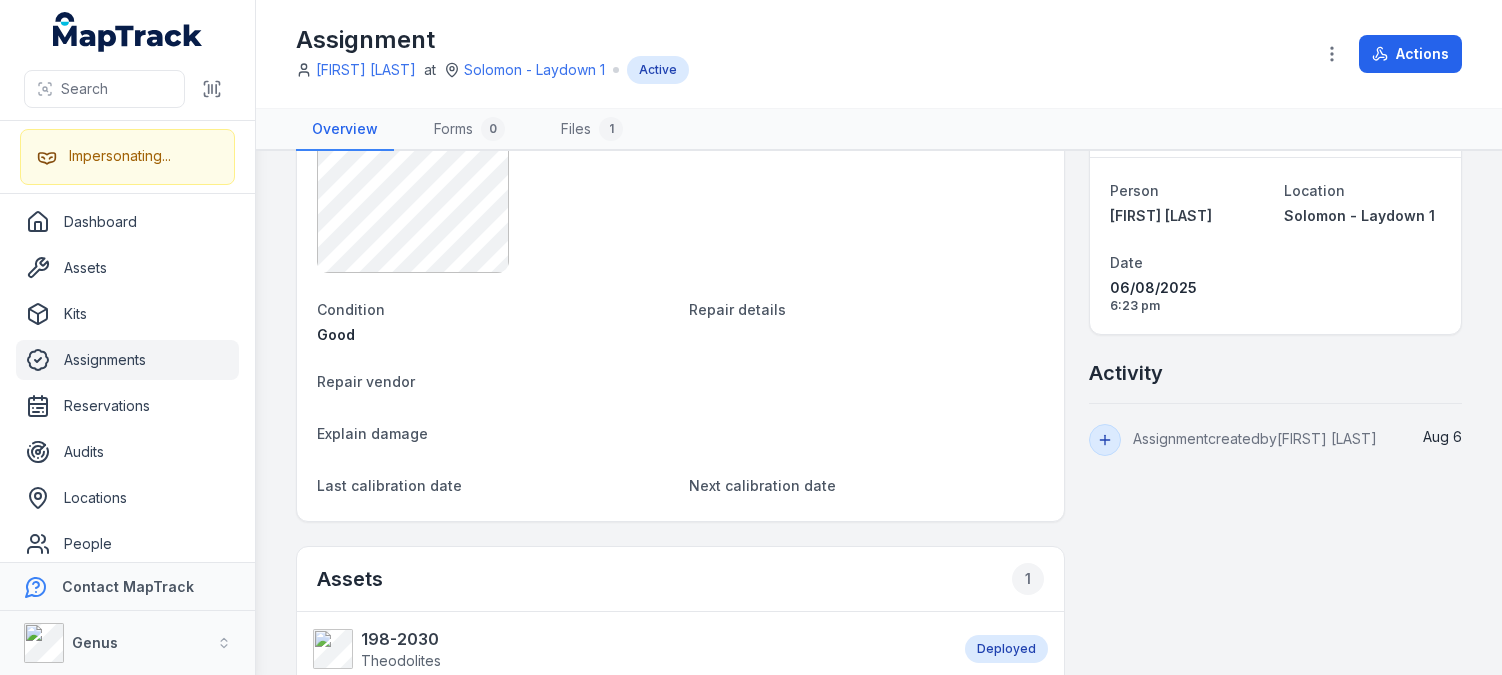 scroll, scrollTop: 363, scrollLeft: 0, axis: vertical 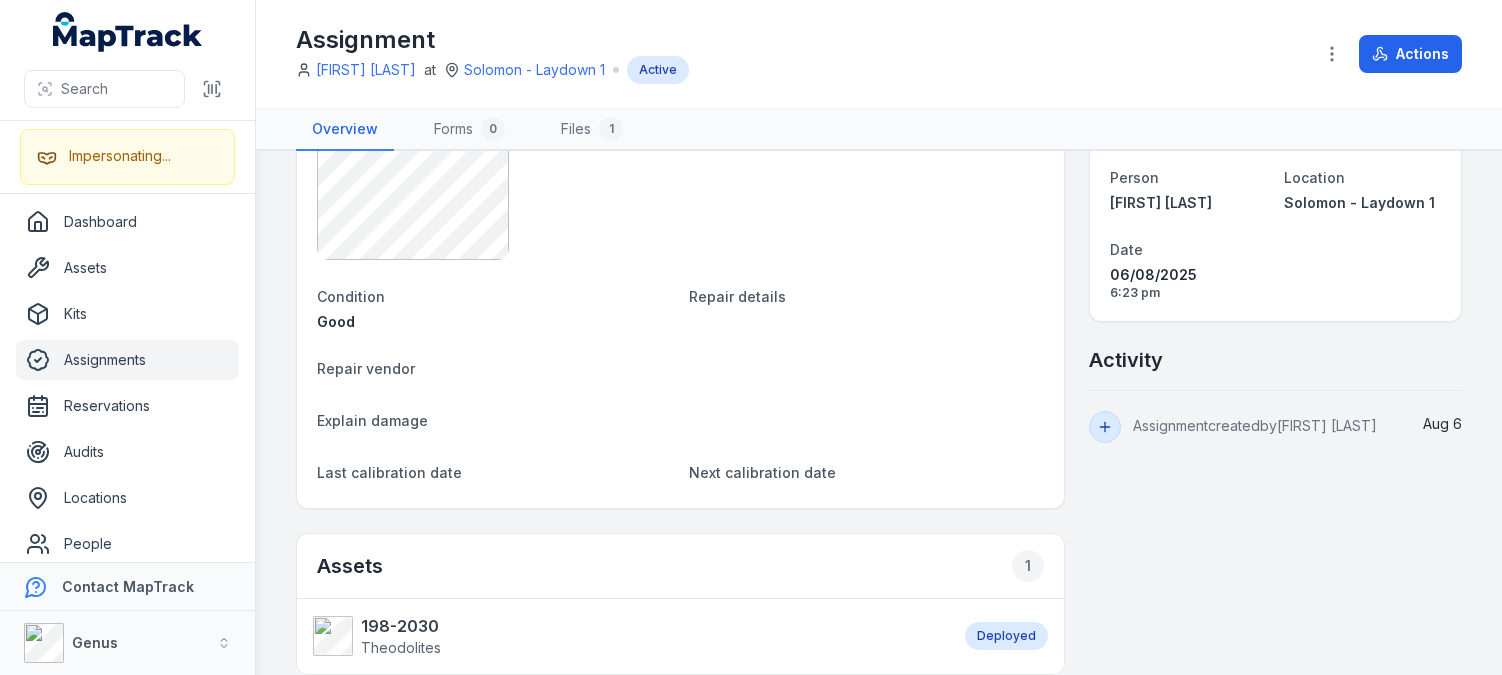 click on "Assignment  created  by  [FIRST] [LAST] [MONTH] [DAY]" at bounding box center [879, 402] 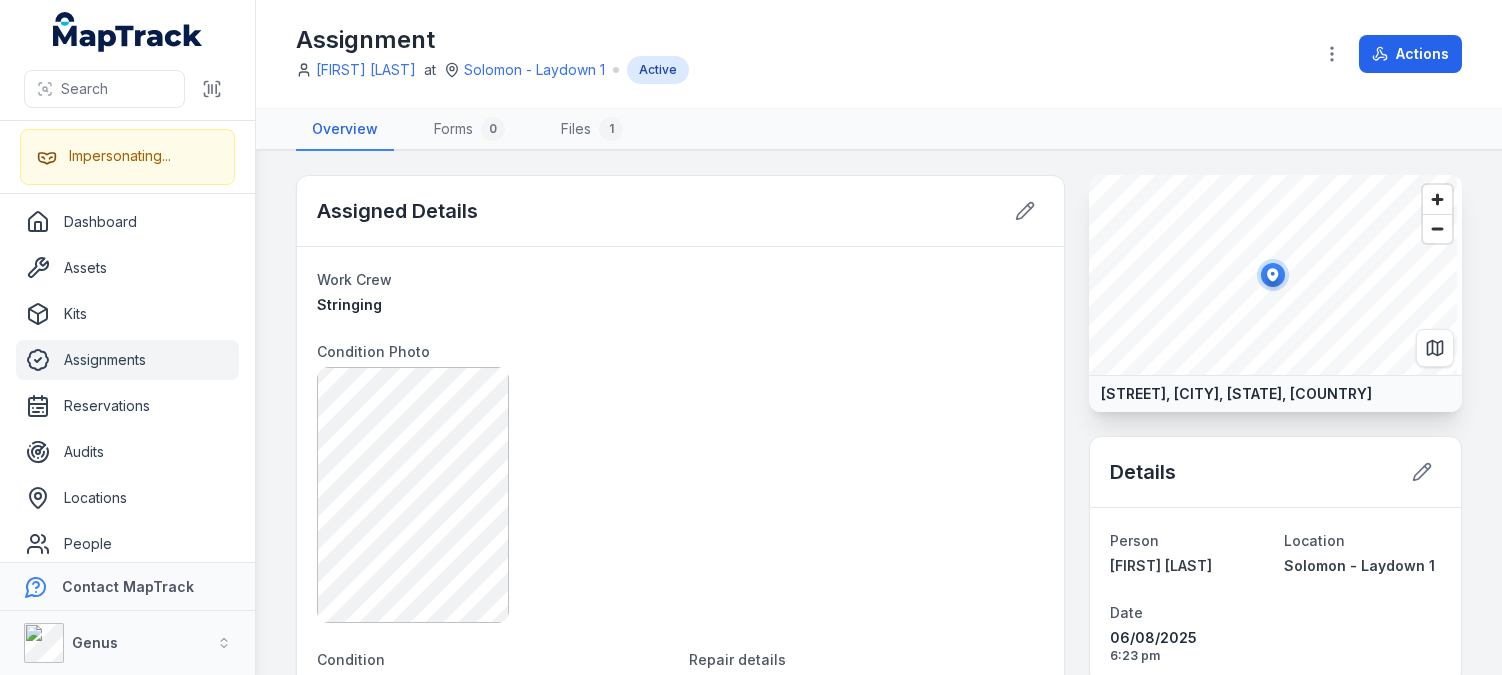 click on "Assignment  created  by  [FIRST] [LAST] [MONTH] [DAY]" at bounding box center [879, 765] 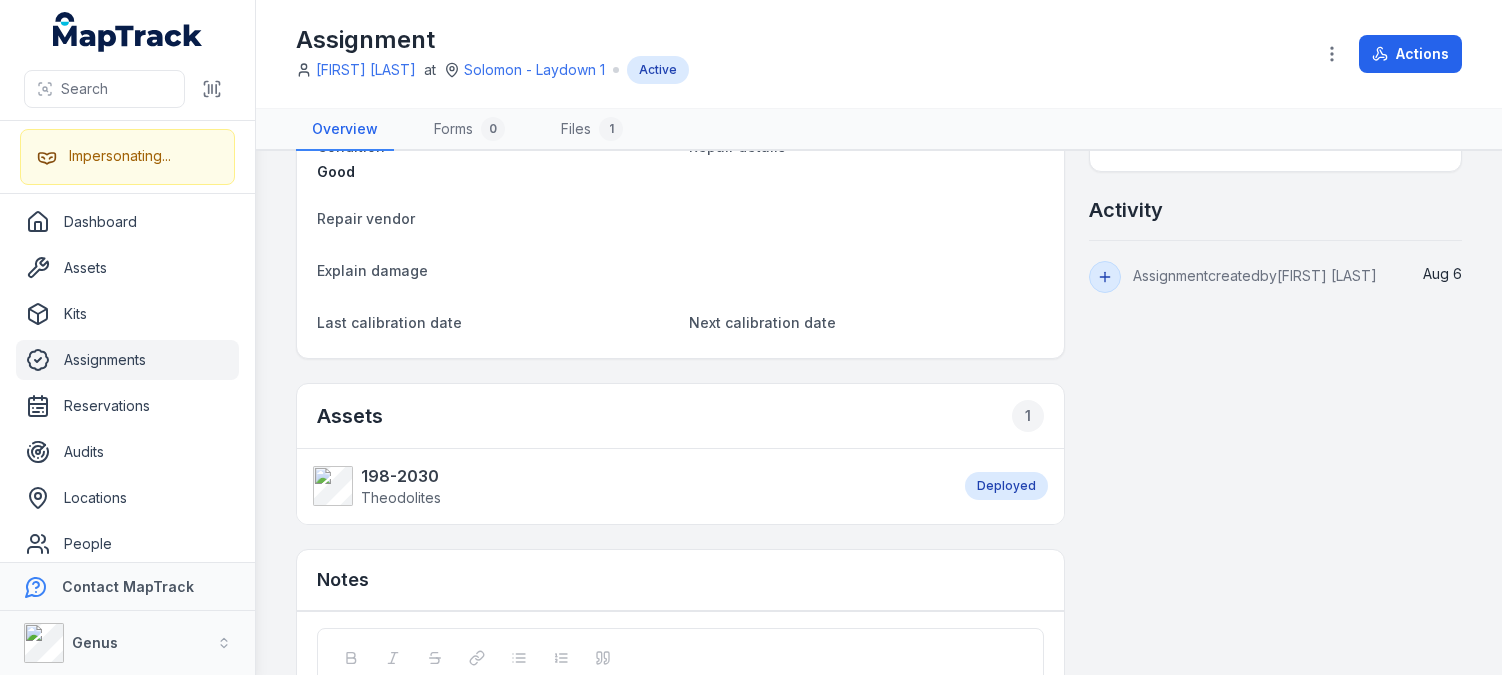 scroll, scrollTop: 705, scrollLeft: 0, axis: vertical 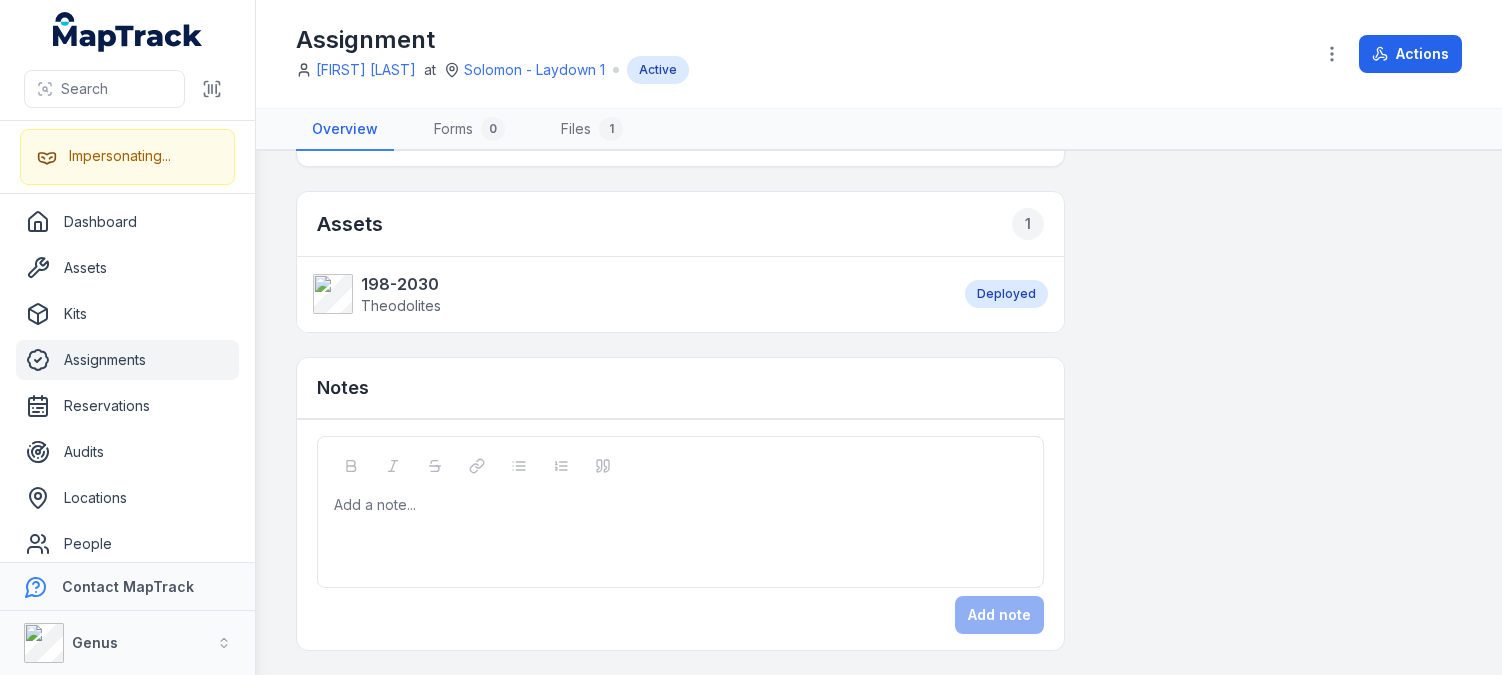 click on "Assigned Details Work Crew Stringing Condition Photo Condition Good Repair details Repair vendor Explain damage Last calibration date Next calibration date Assets 1 198-2030 Theodolites Deployed Notes Add a note... Add note" at bounding box center [680, 60] 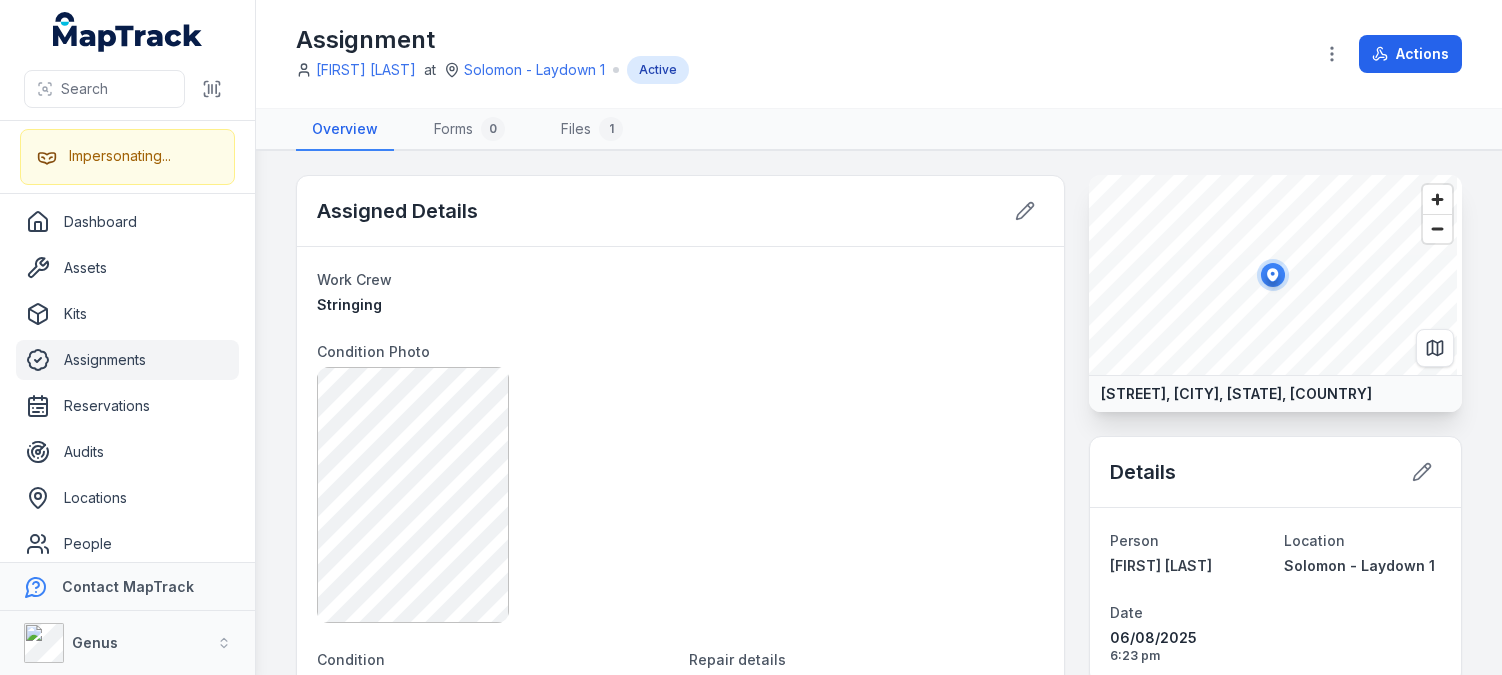 click on "Assigned Details" at bounding box center [680, 211] 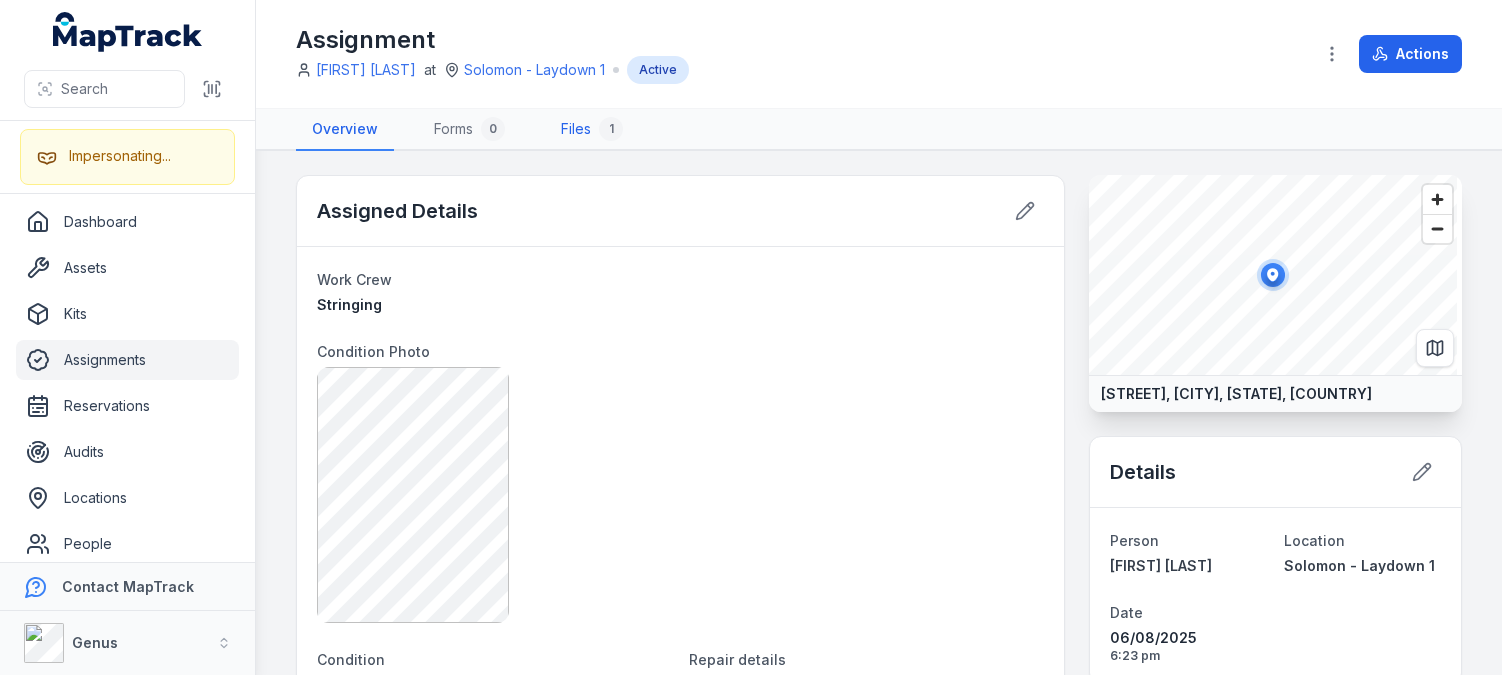 click on "Files 1" at bounding box center [592, 130] 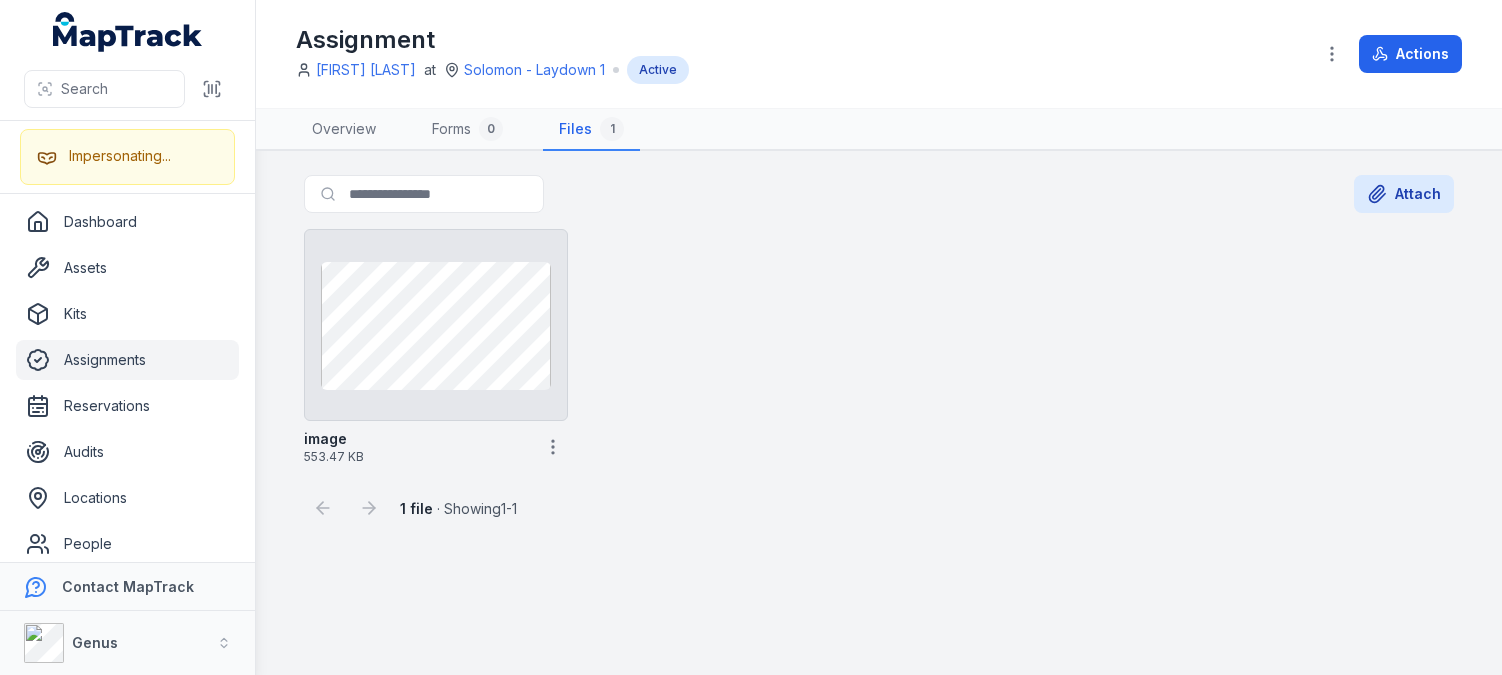 click on "image 553.47 KB" at bounding box center (879, 347) 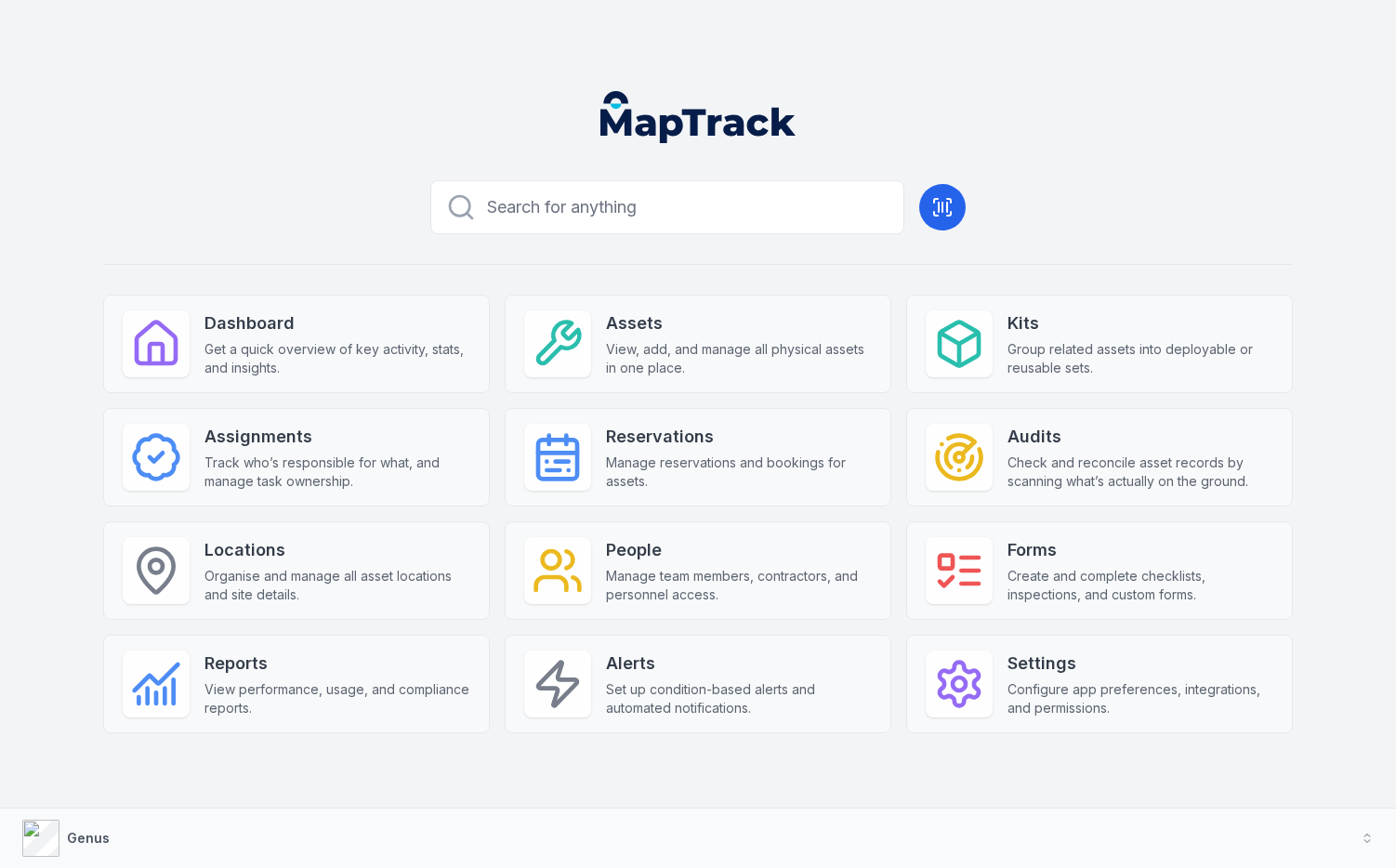 scroll, scrollTop: 0, scrollLeft: 0, axis: both 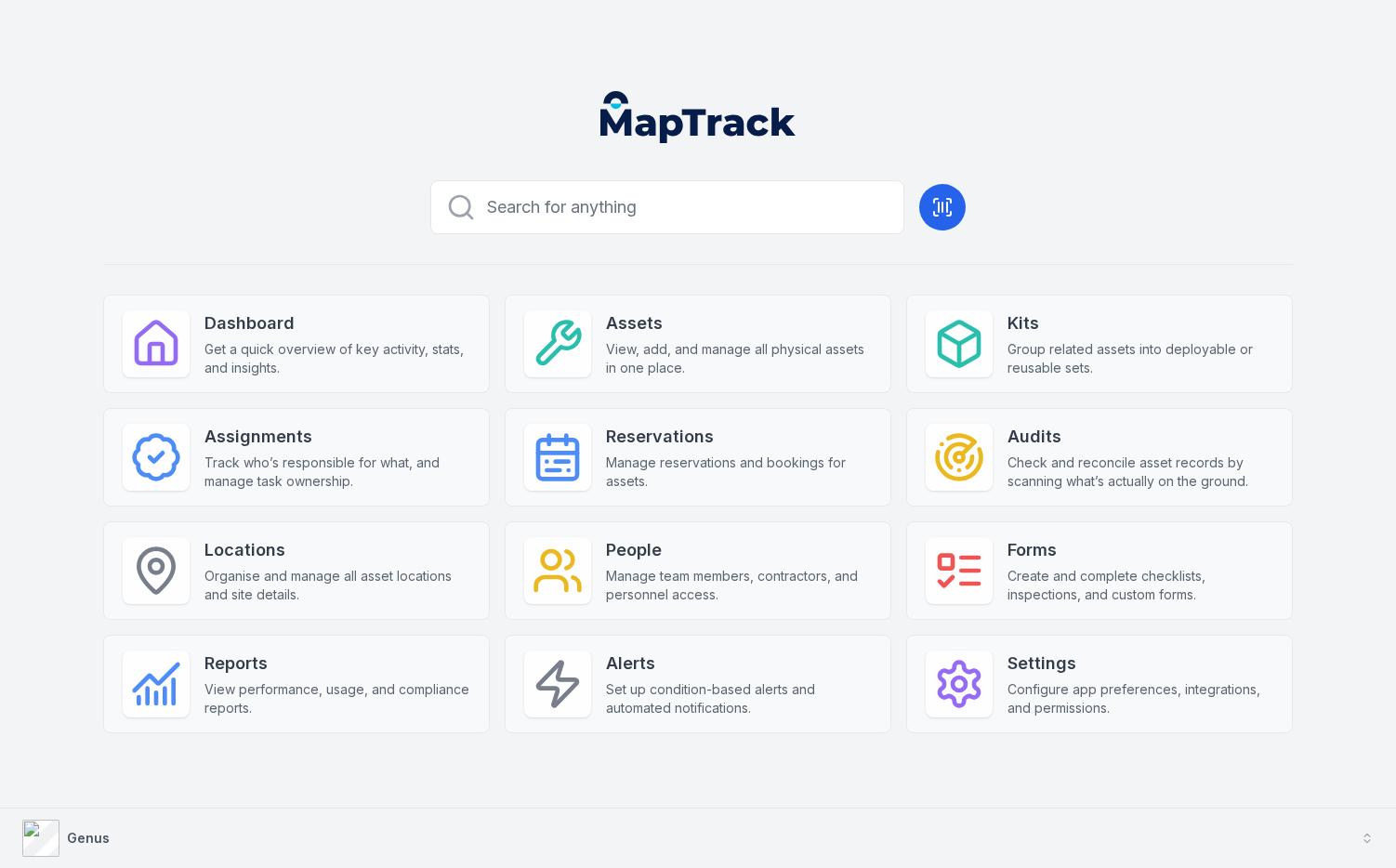 click on "Genus" at bounding box center (698, 838) 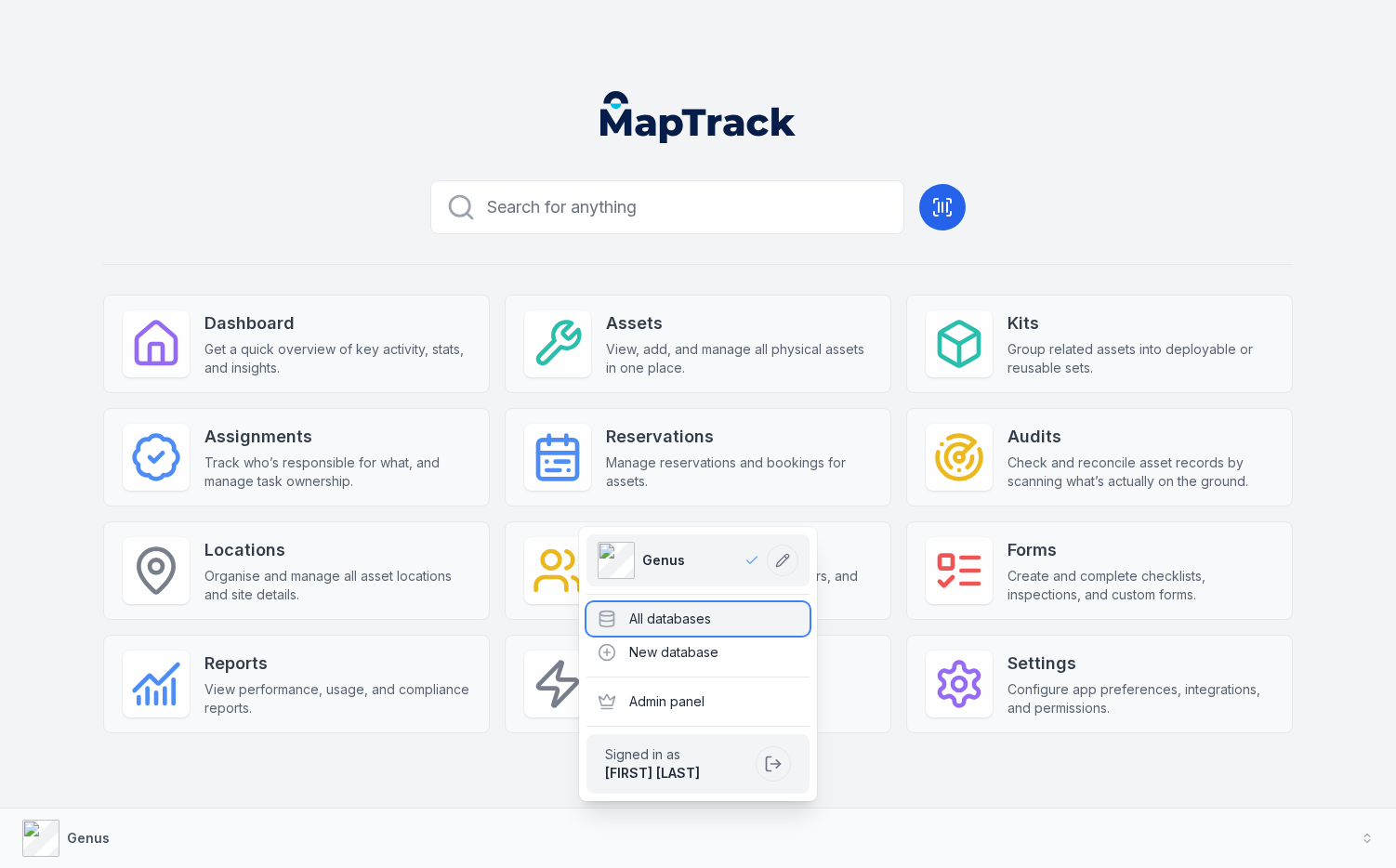 click on "All databases" at bounding box center (698, 619) 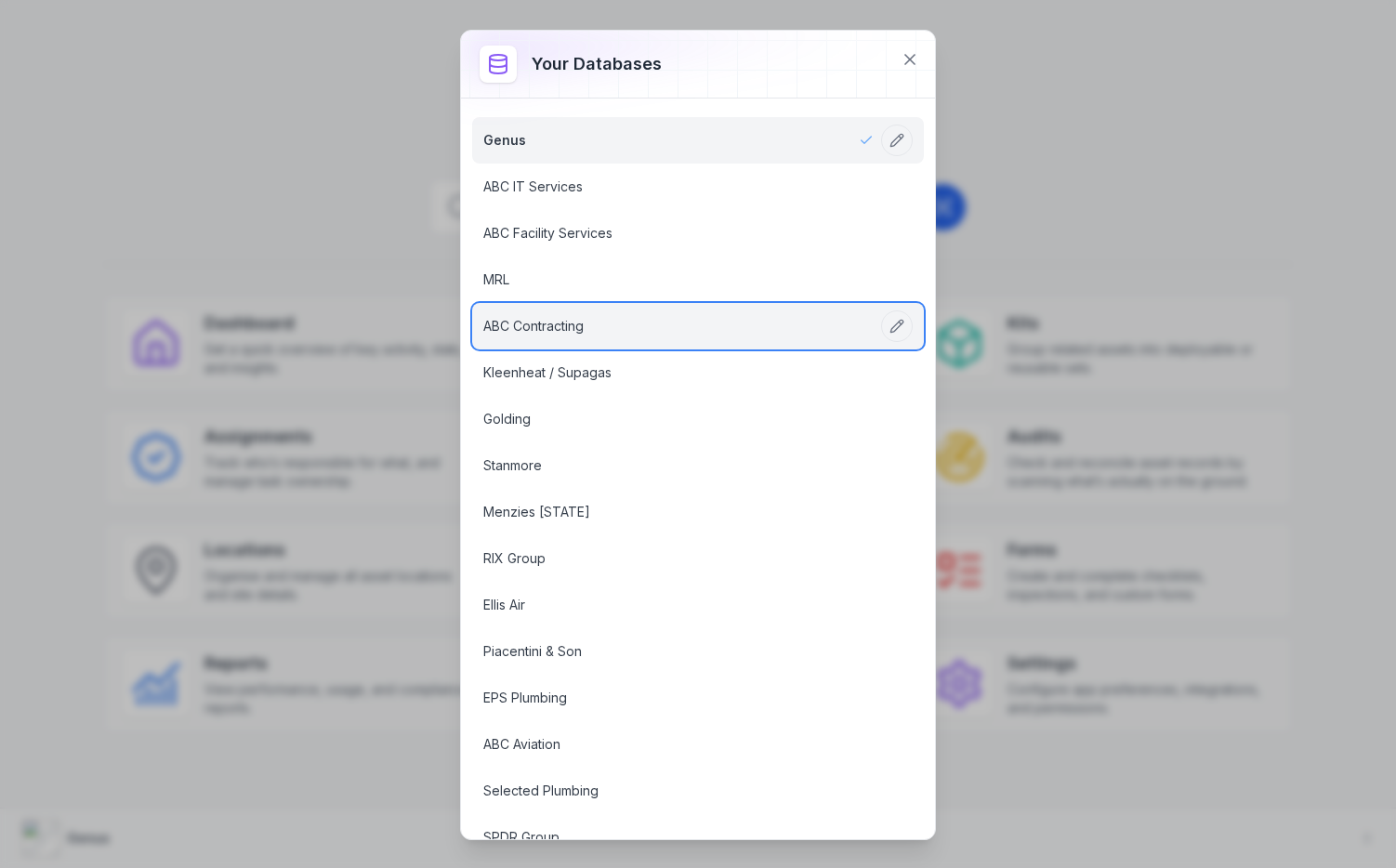click on "ABC Contracting" at bounding box center [698, 326] 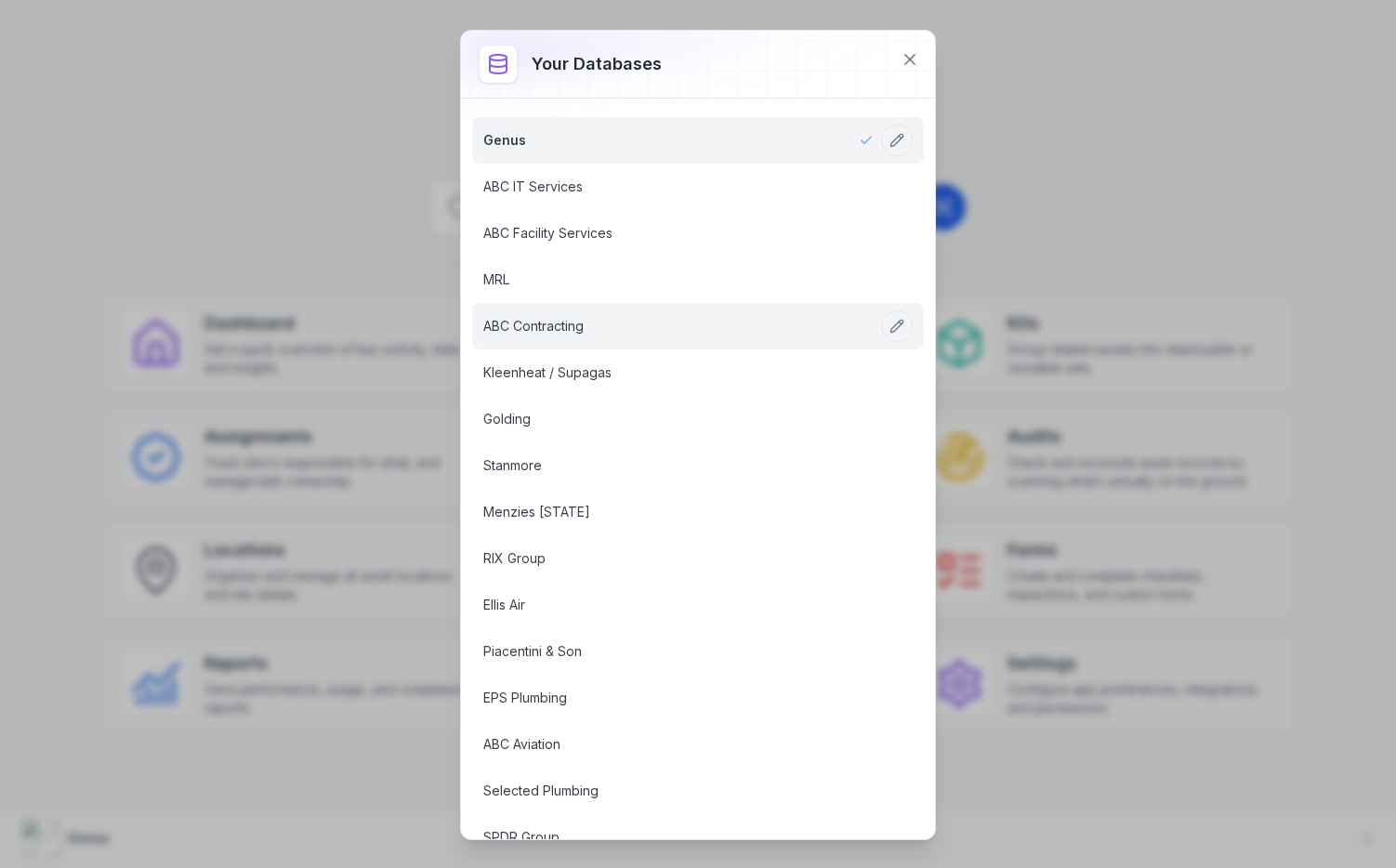 click on "ABC Contracting" at bounding box center [533, 326] 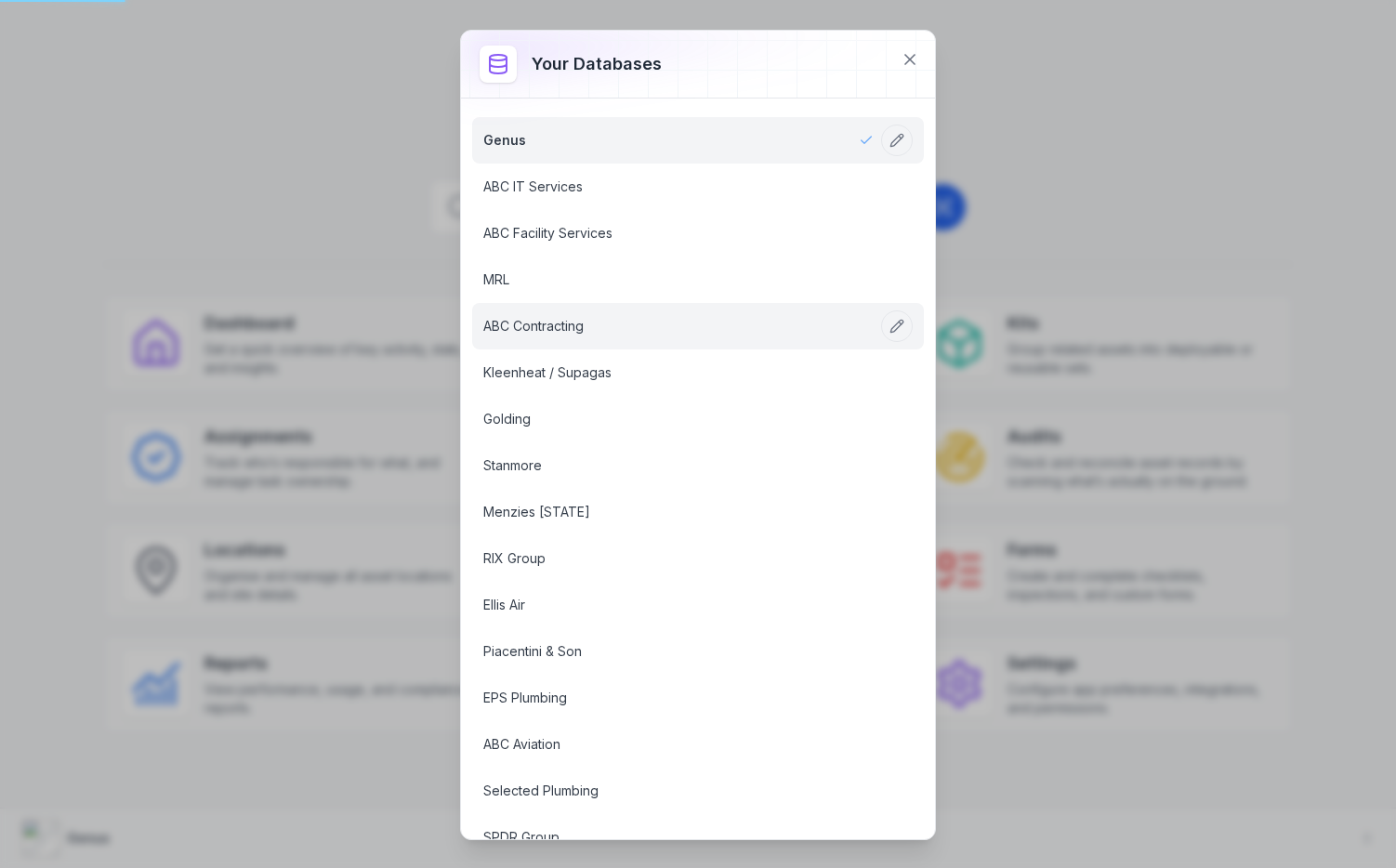 click on "ABC Contracting" at bounding box center (533, 326) 